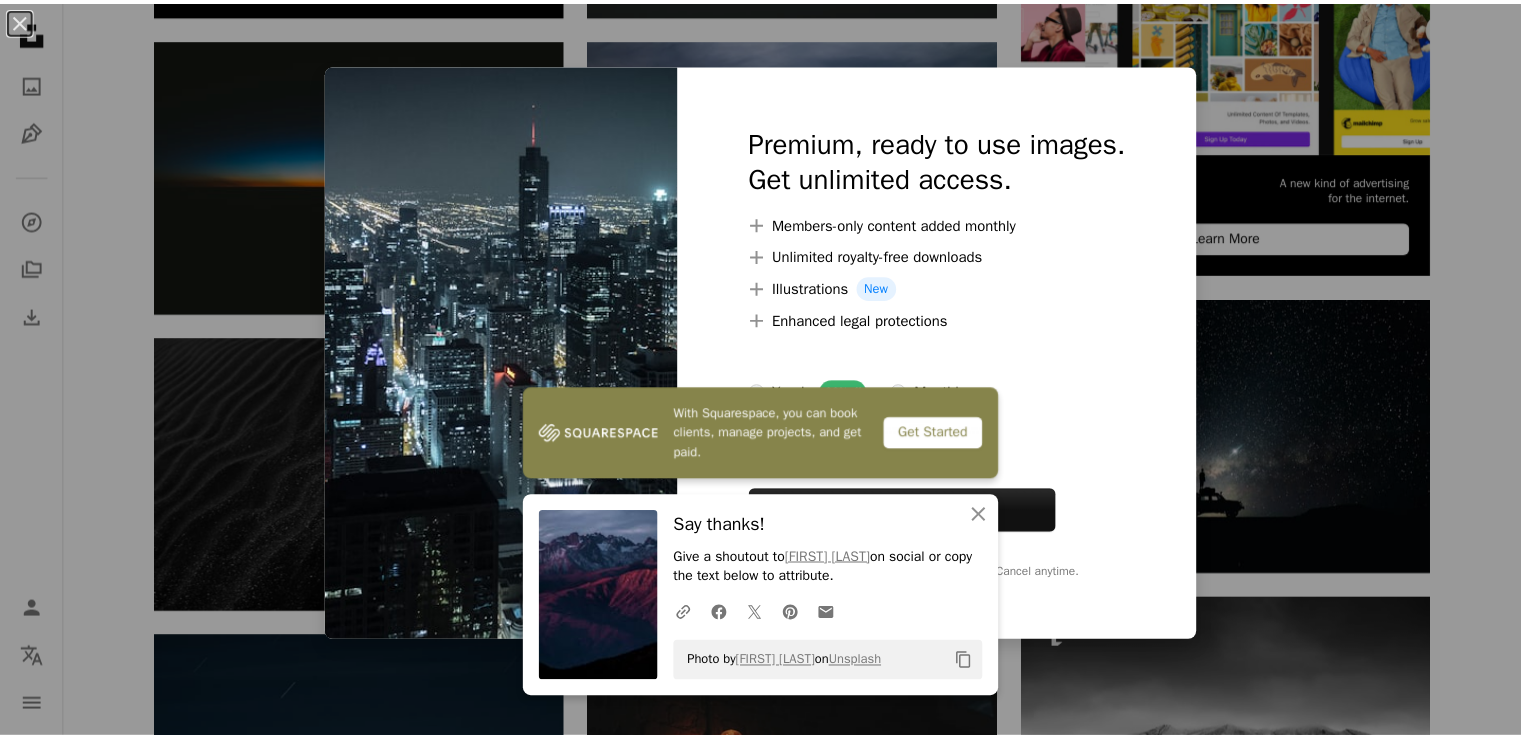 scroll, scrollTop: 760, scrollLeft: 0, axis: vertical 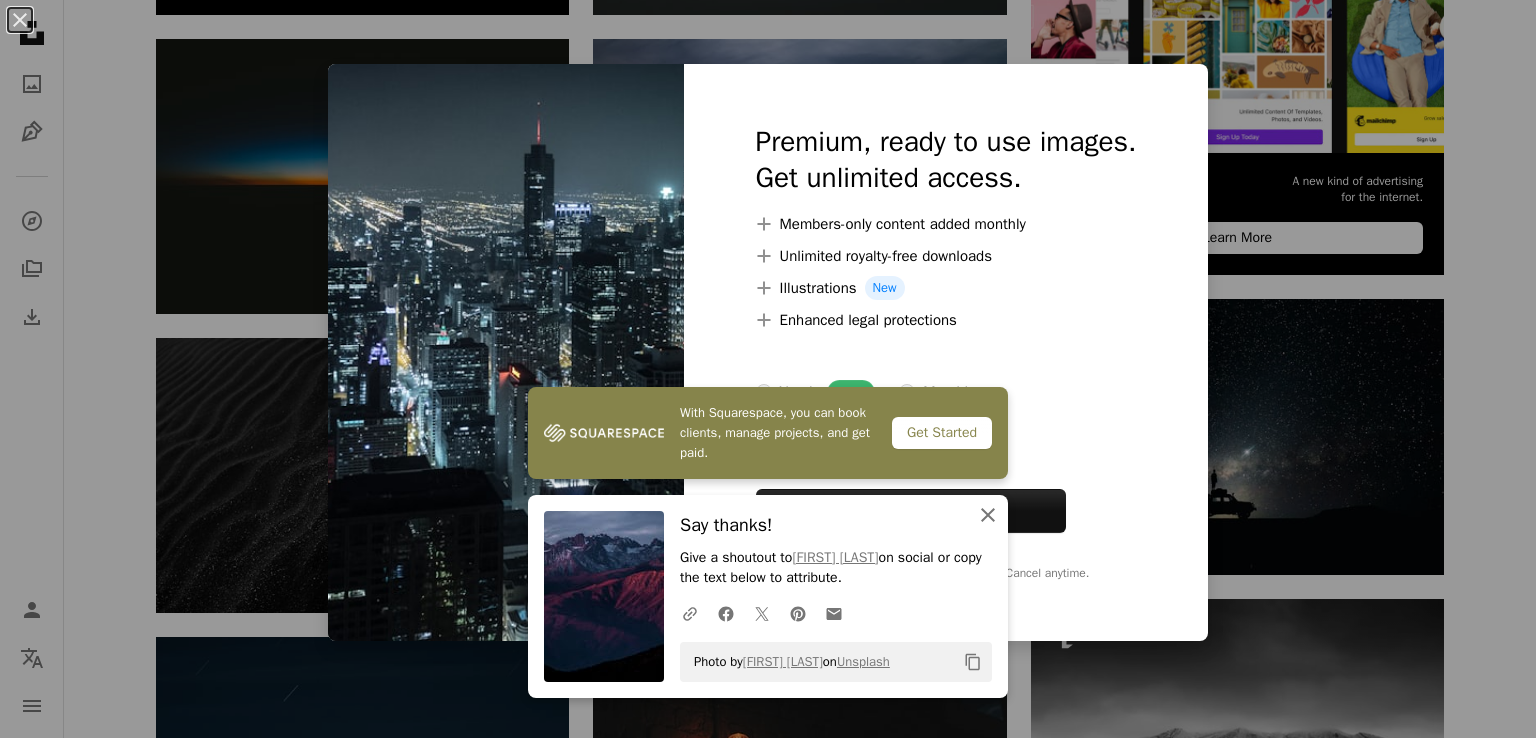 click on "An X shape" 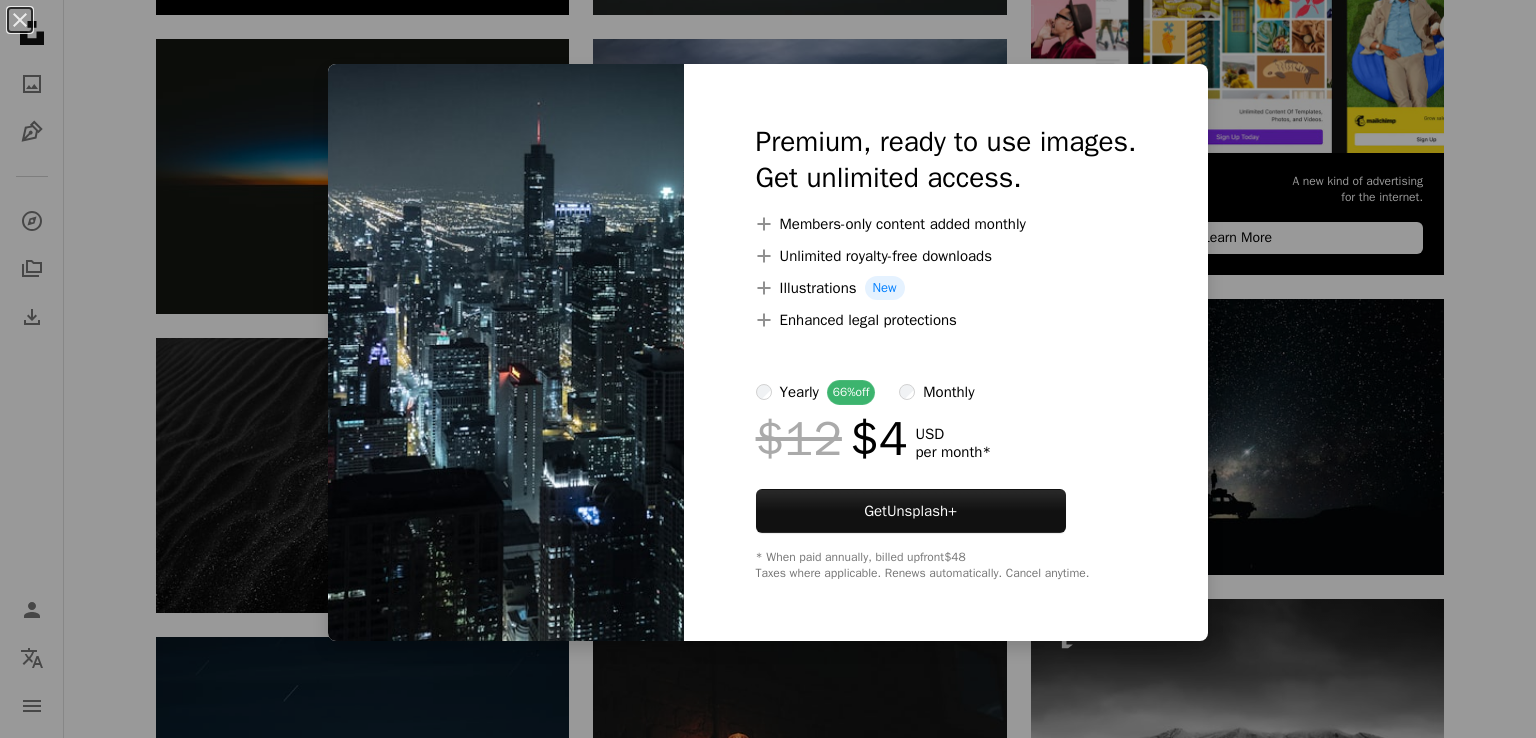 click on "An X shape Premium, ready to use images. Get unlimited access. A plus sign Members-only content added monthly A plus sign Unlimited royalty-free downloads A plus sign Illustrations  New A plus sign Enhanced legal protections yearly 66%  off monthly $12   $4 USD per month * Get  Unsplash+ * When paid annually, billed upfront  $48 Taxes where applicable. Renews automatically. Cancel anytime." at bounding box center [768, 369] 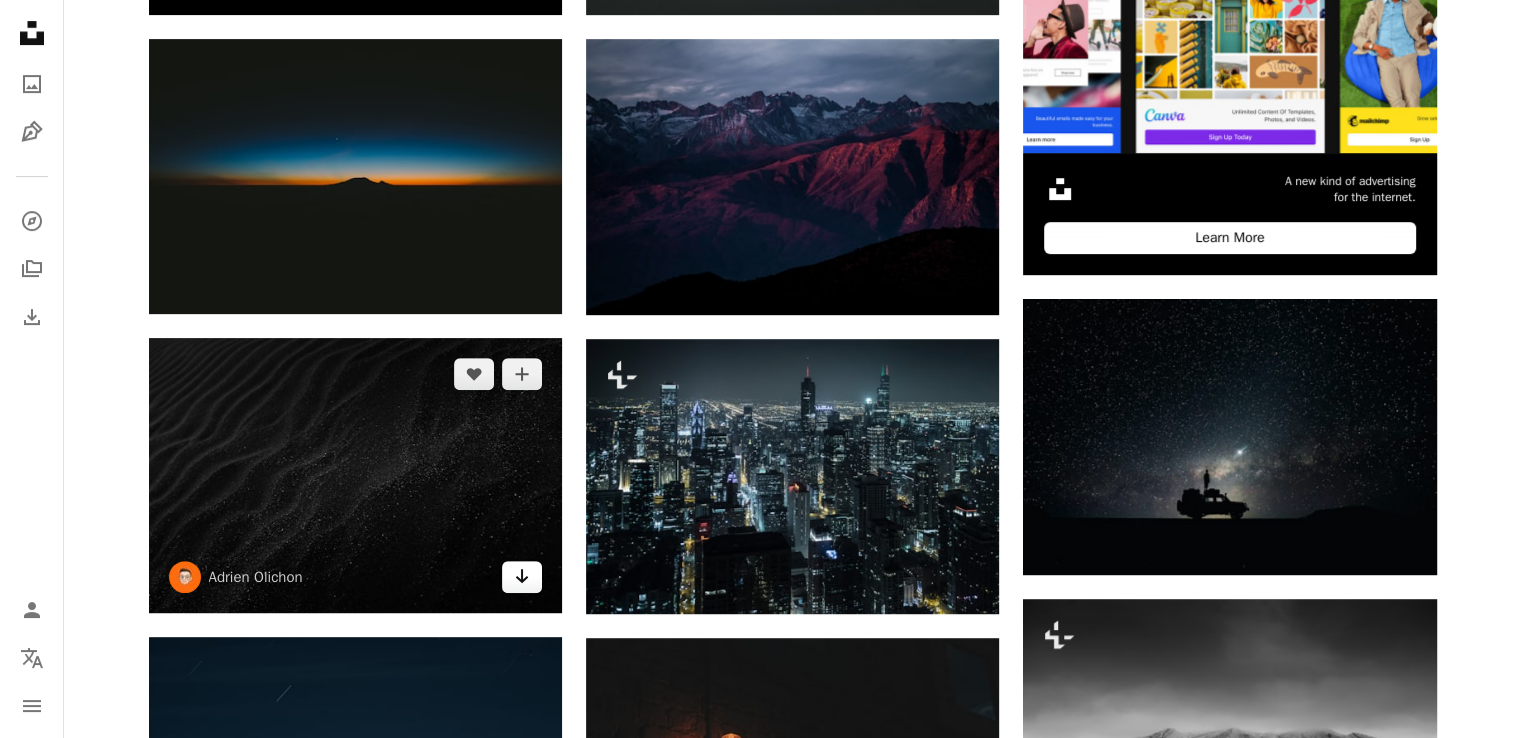 click 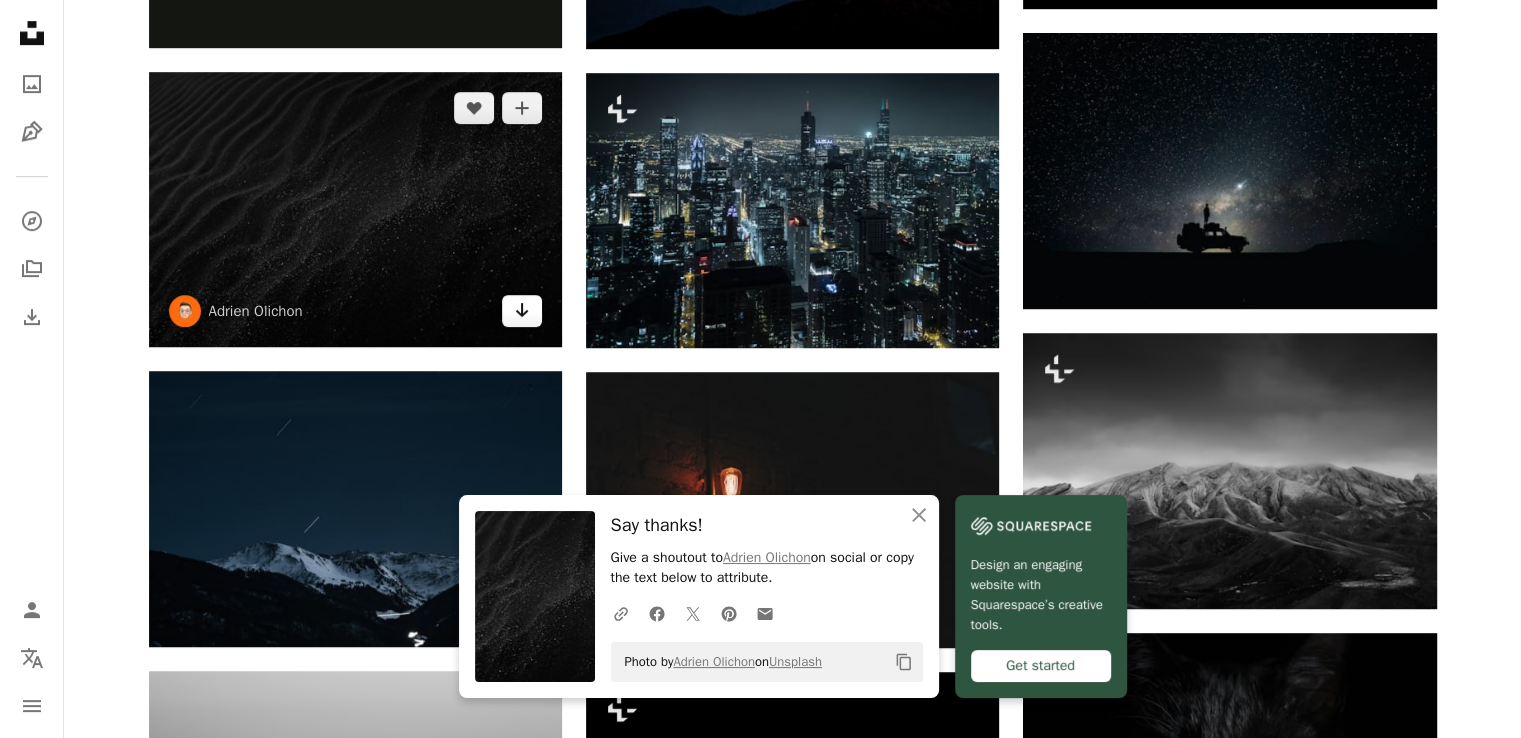 scroll, scrollTop: 1040, scrollLeft: 0, axis: vertical 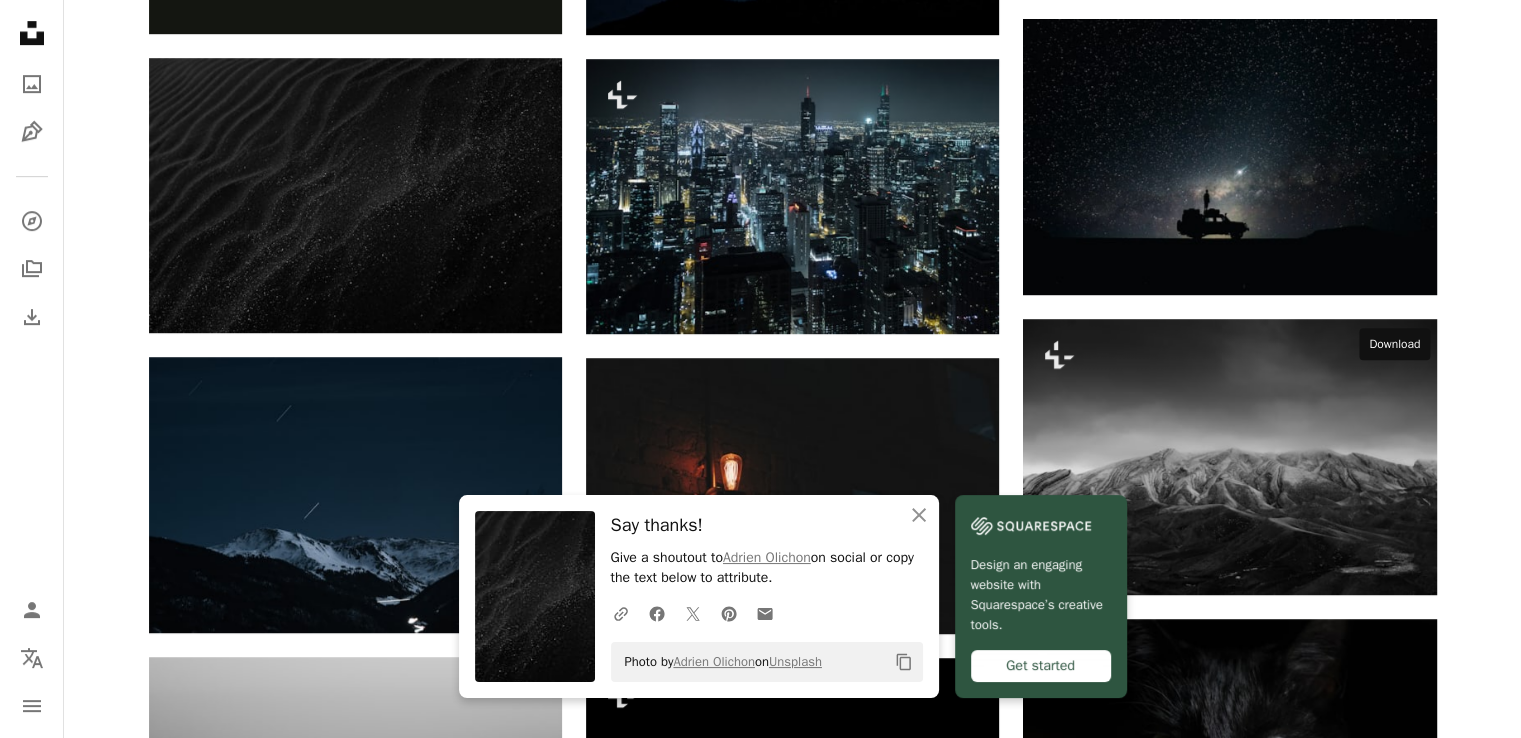 click on "Arrow pointing down" 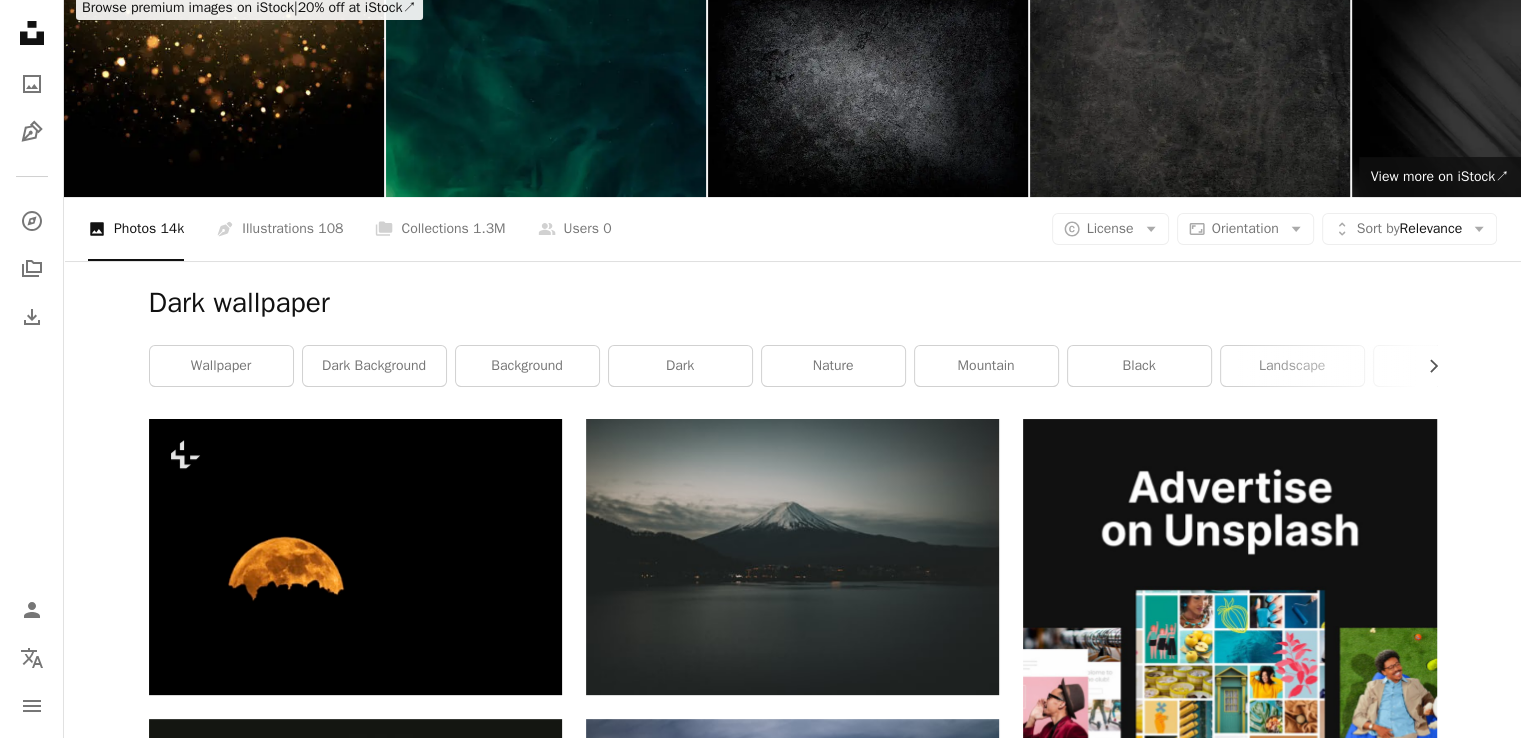 scroll, scrollTop: 0, scrollLeft: 0, axis: both 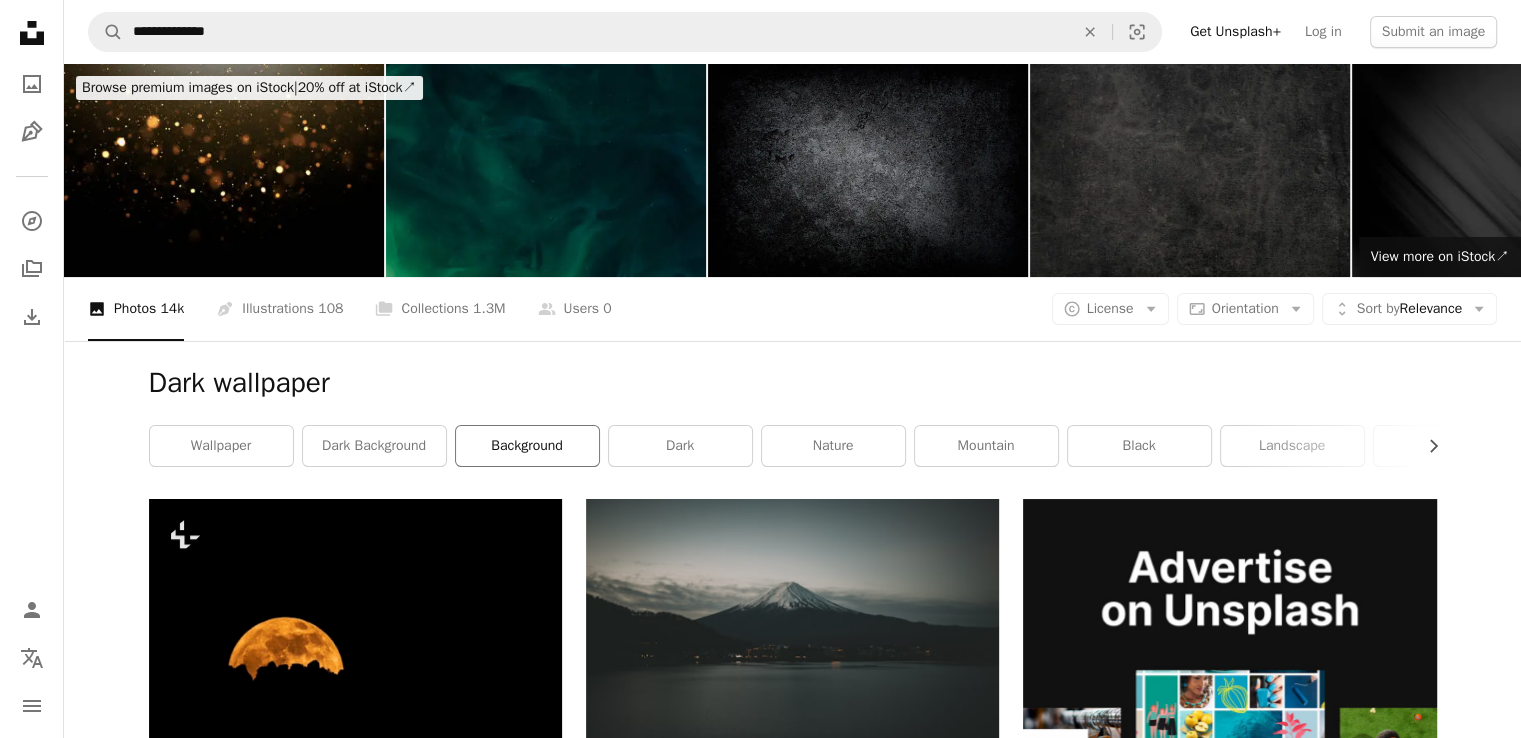 click on "background" at bounding box center (527, 446) 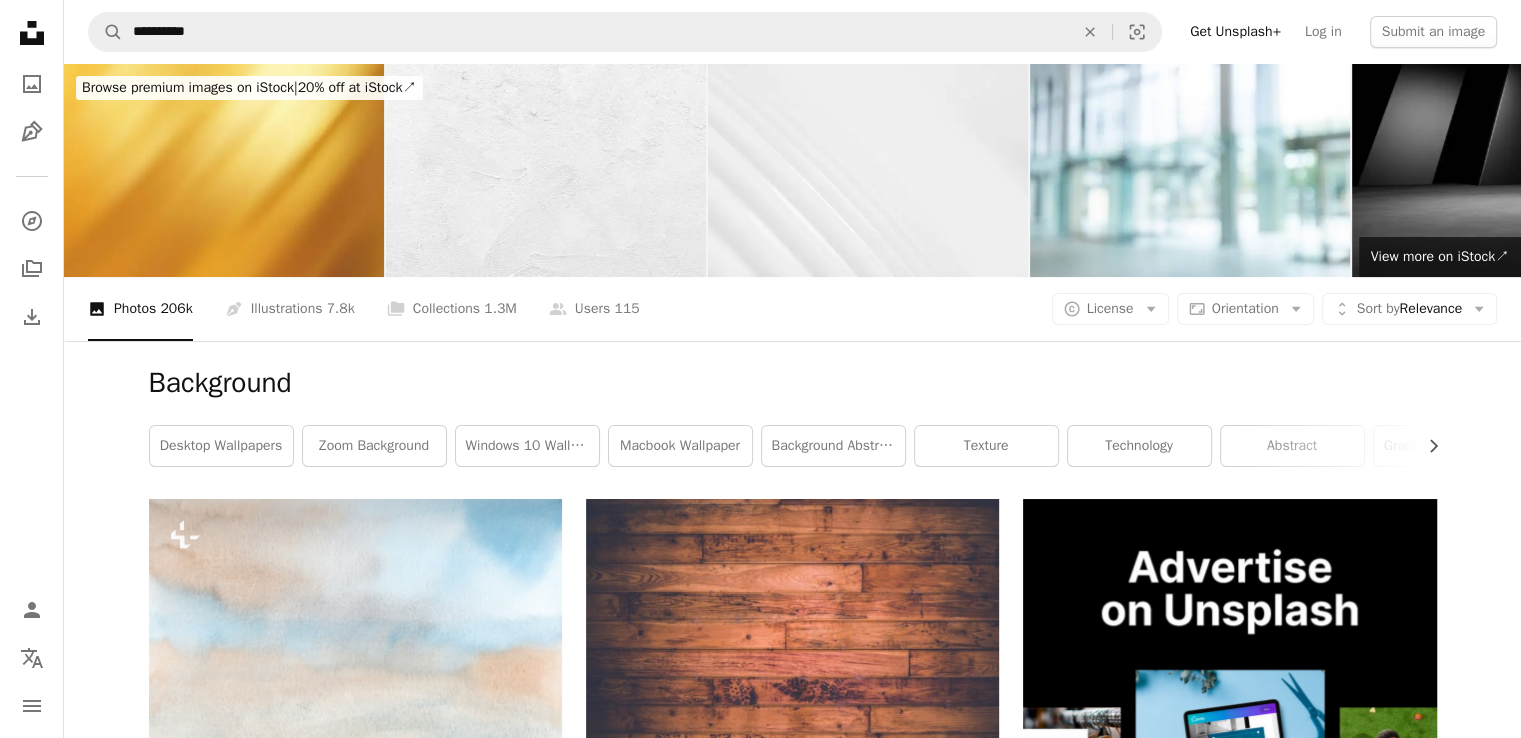 click on "Background" at bounding box center [793, 383] 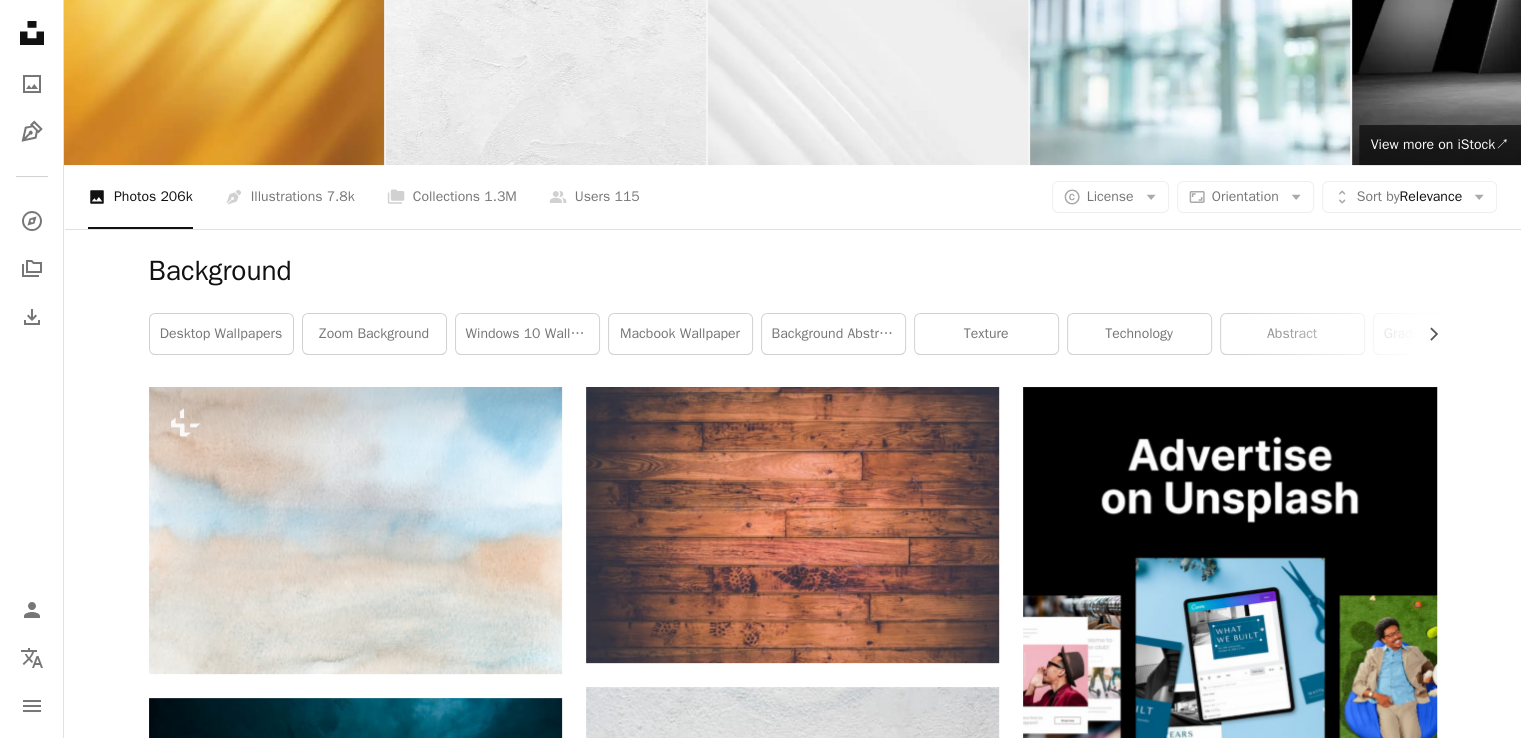 scroll, scrollTop: 0, scrollLeft: 0, axis: both 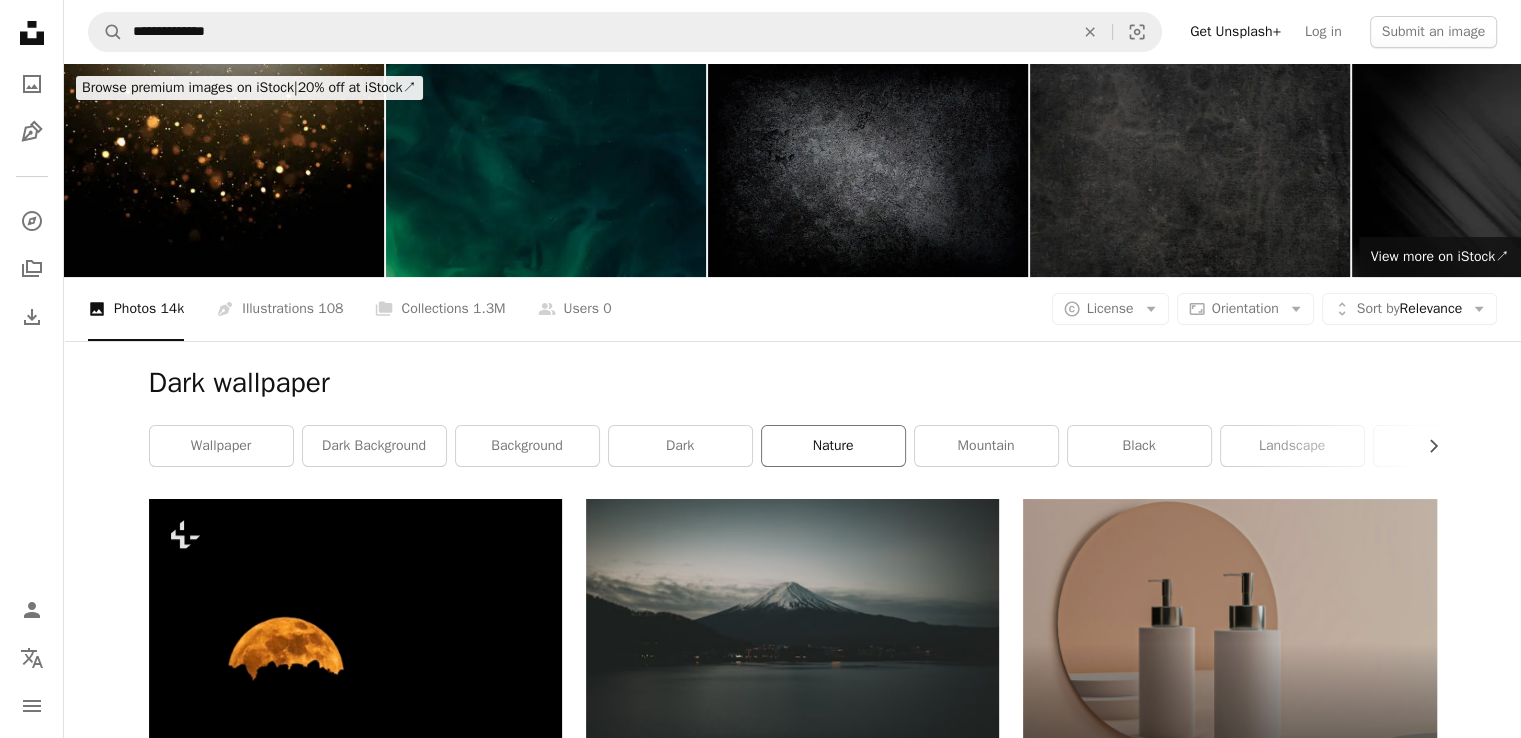 click on "nature" at bounding box center [833, 446] 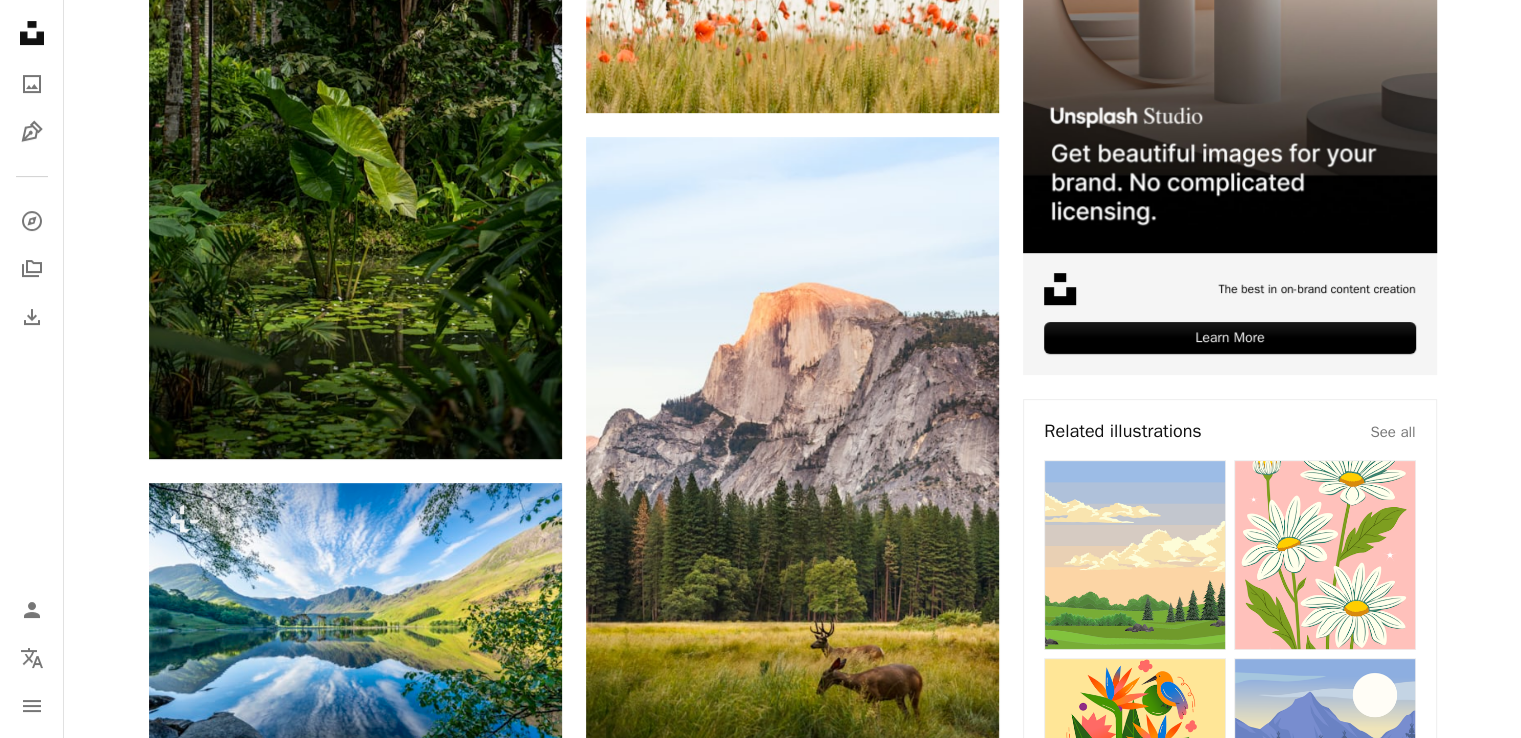 scroll, scrollTop: 720, scrollLeft: 0, axis: vertical 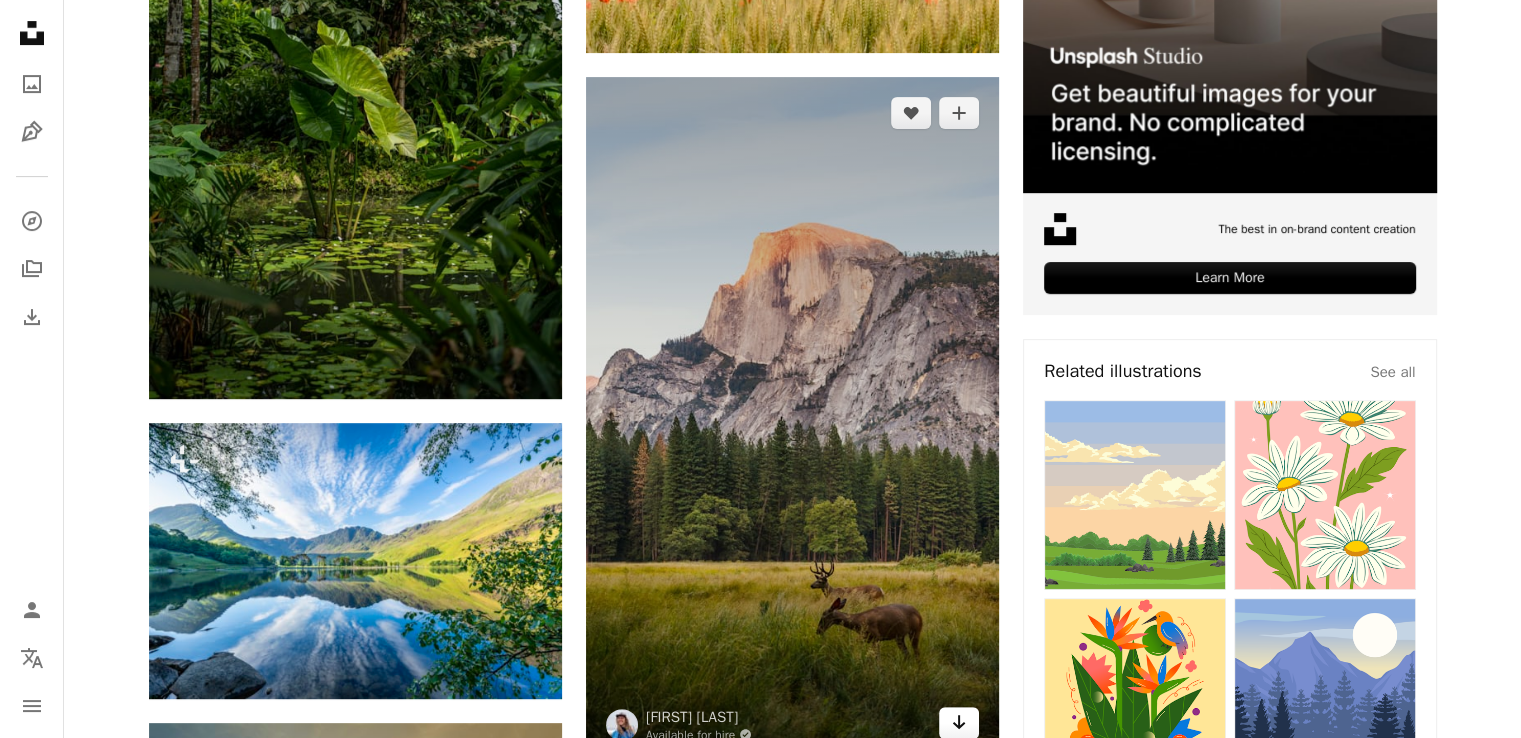 click on "Arrow pointing down" 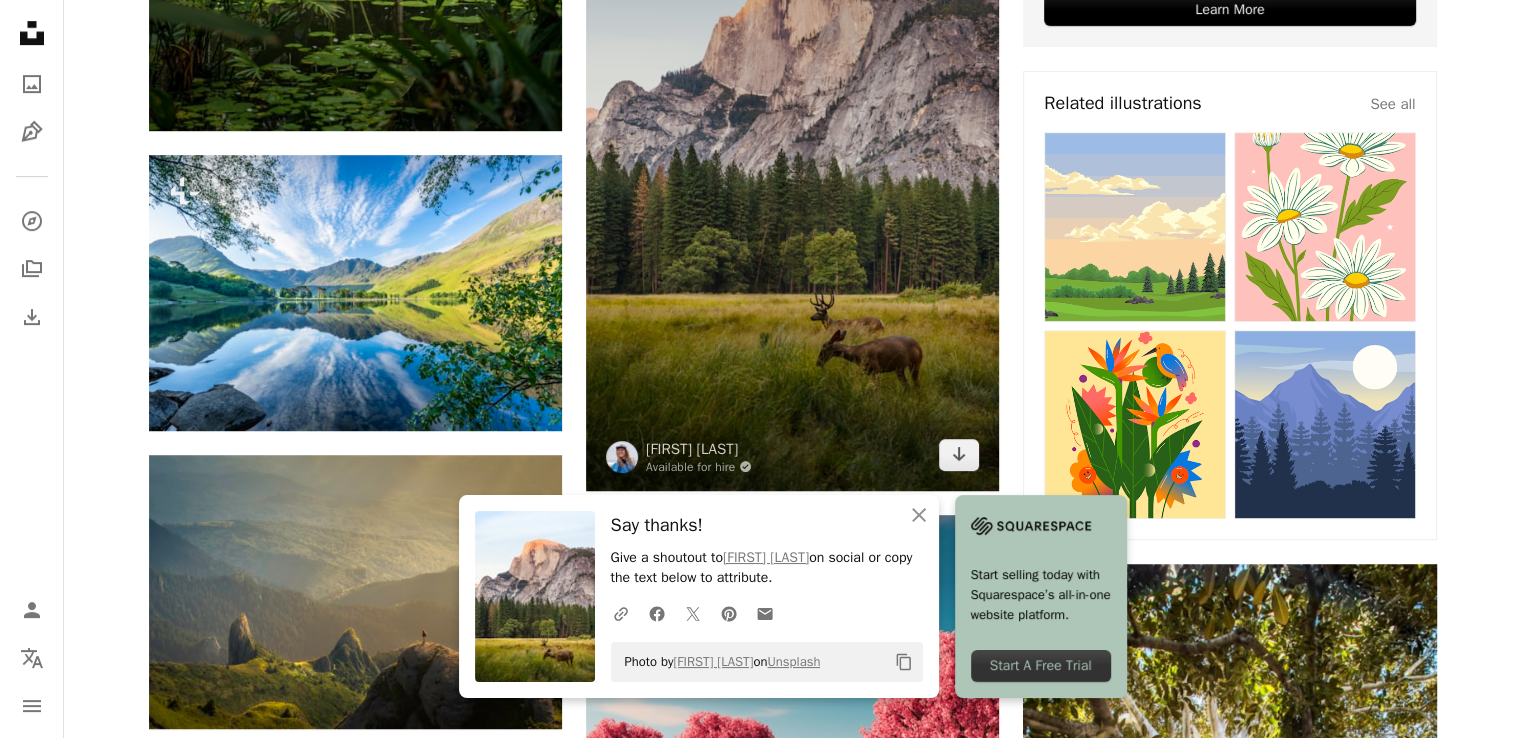 scroll, scrollTop: 1160, scrollLeft: 0, axis: vertical 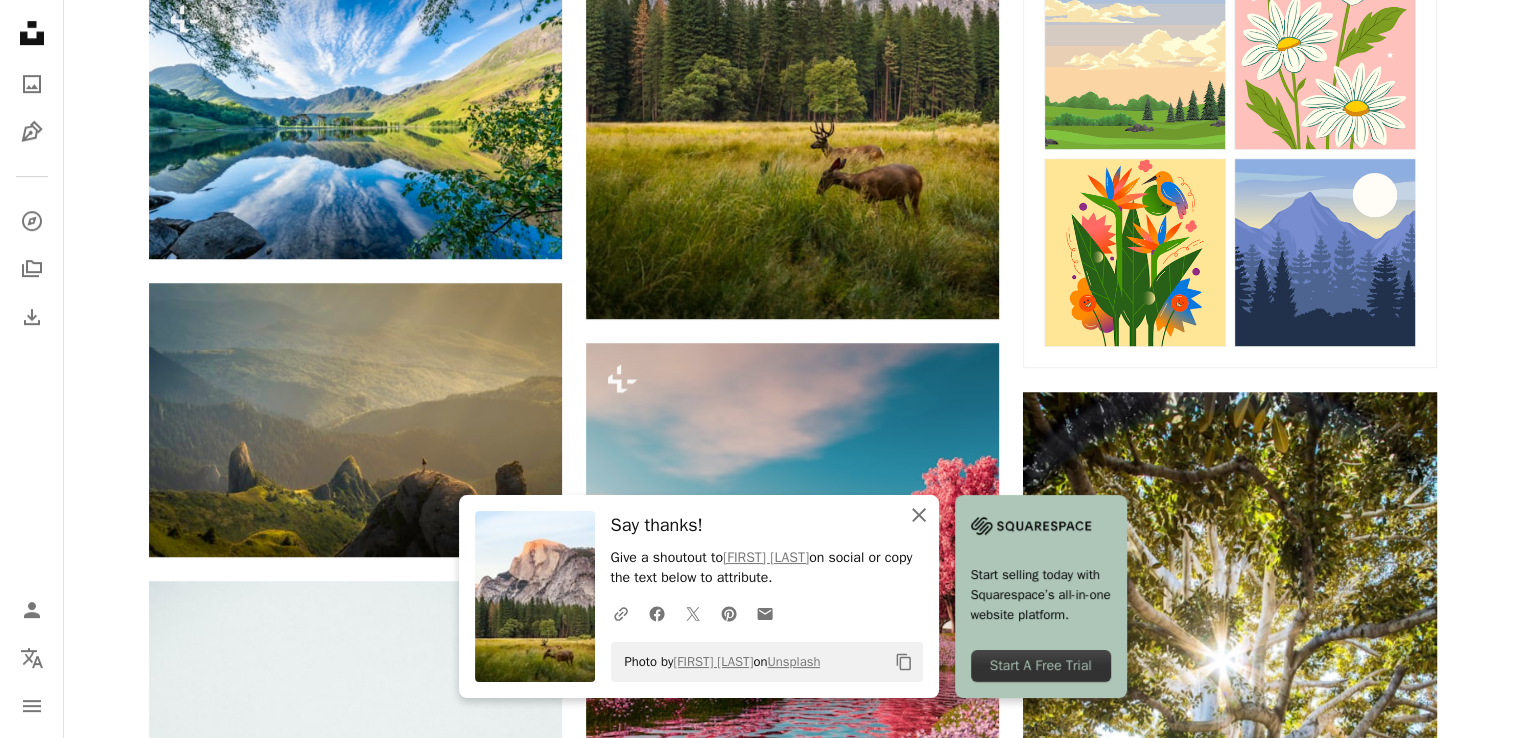 click on "An X shape" 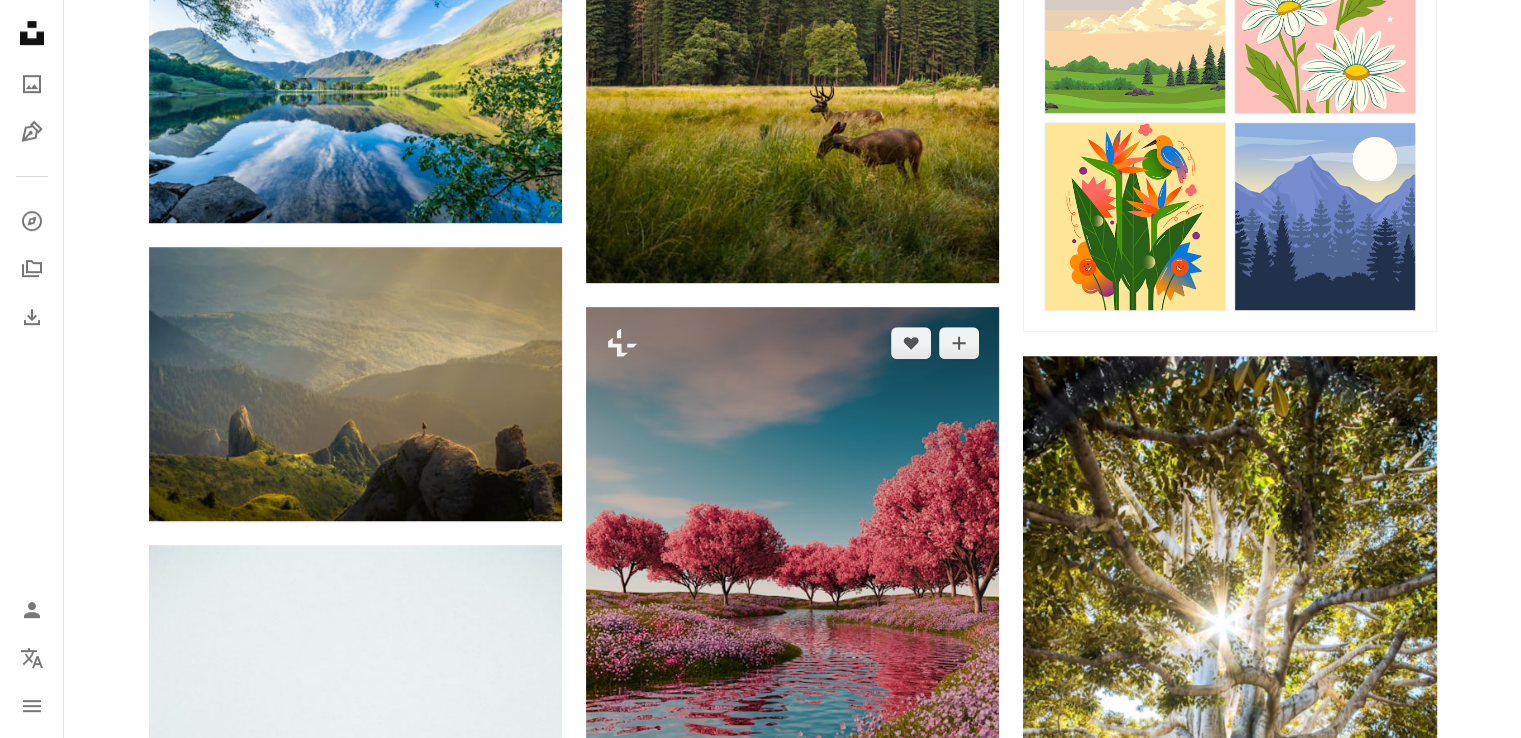 scroll, scrollTop: 1200, scrollLeft: 0, axis: vertical 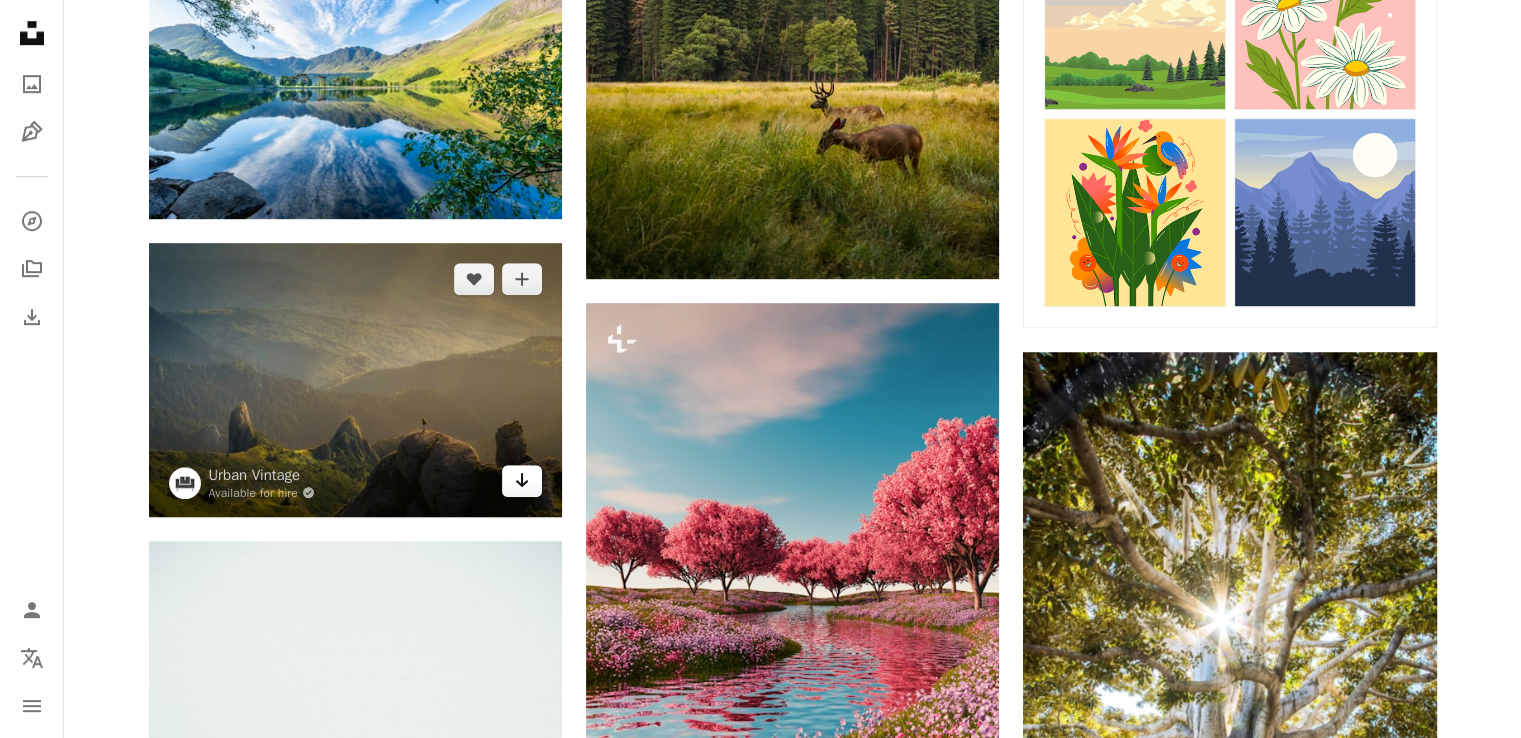 click on "Arrow pointing down" at bounding box center [522, 481] 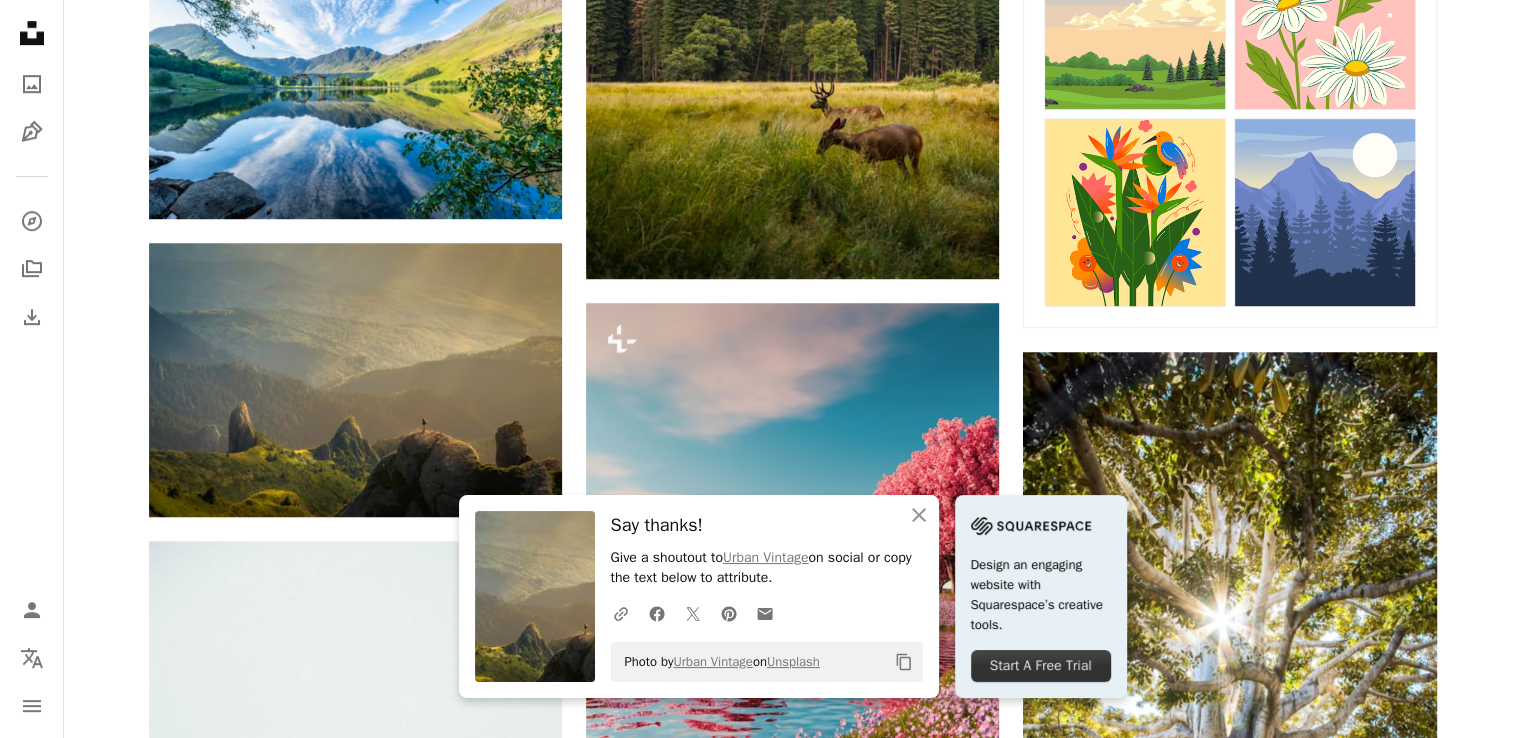 click on "Arrow pointing down" 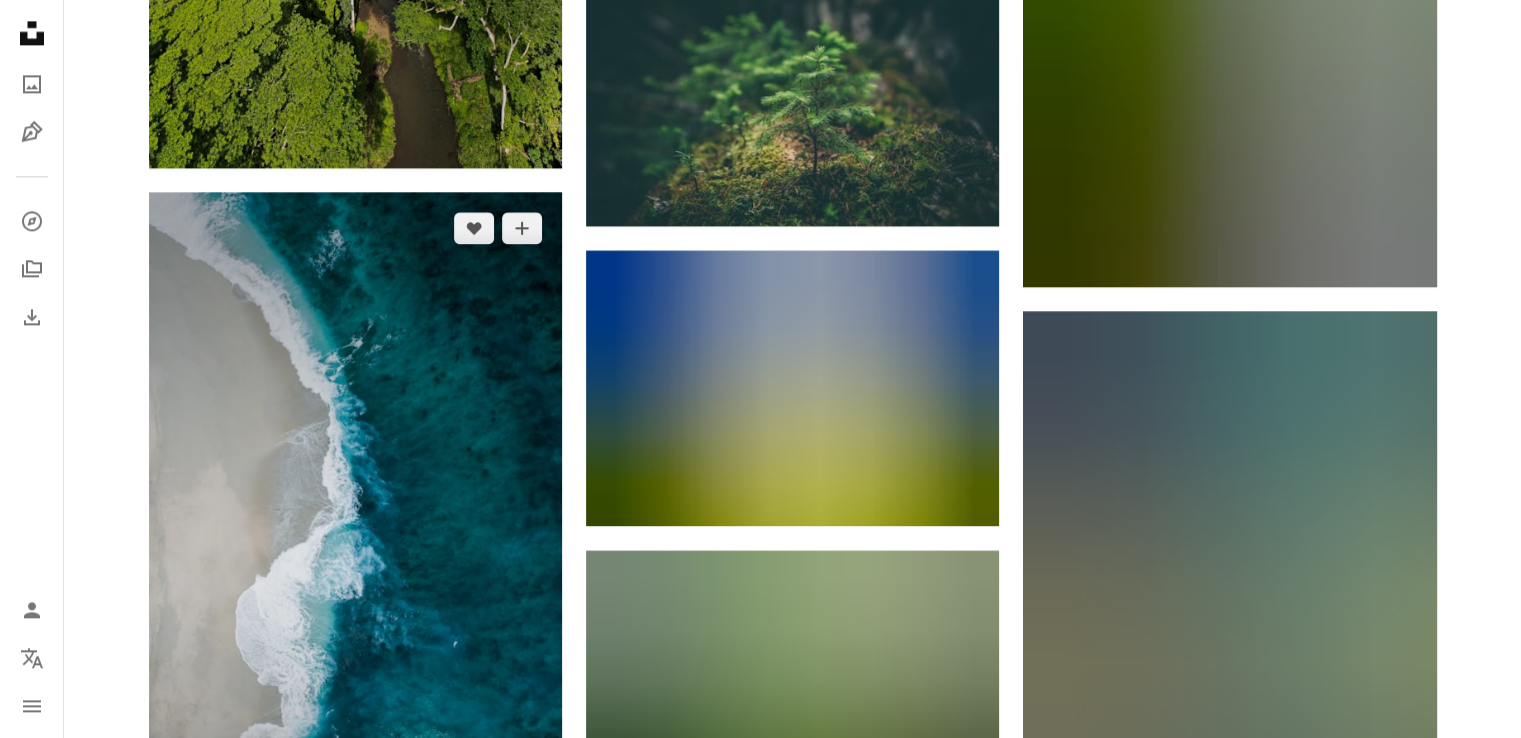 scroll, scrollTop: 2800, scrollLeft: 0, axis: vertical 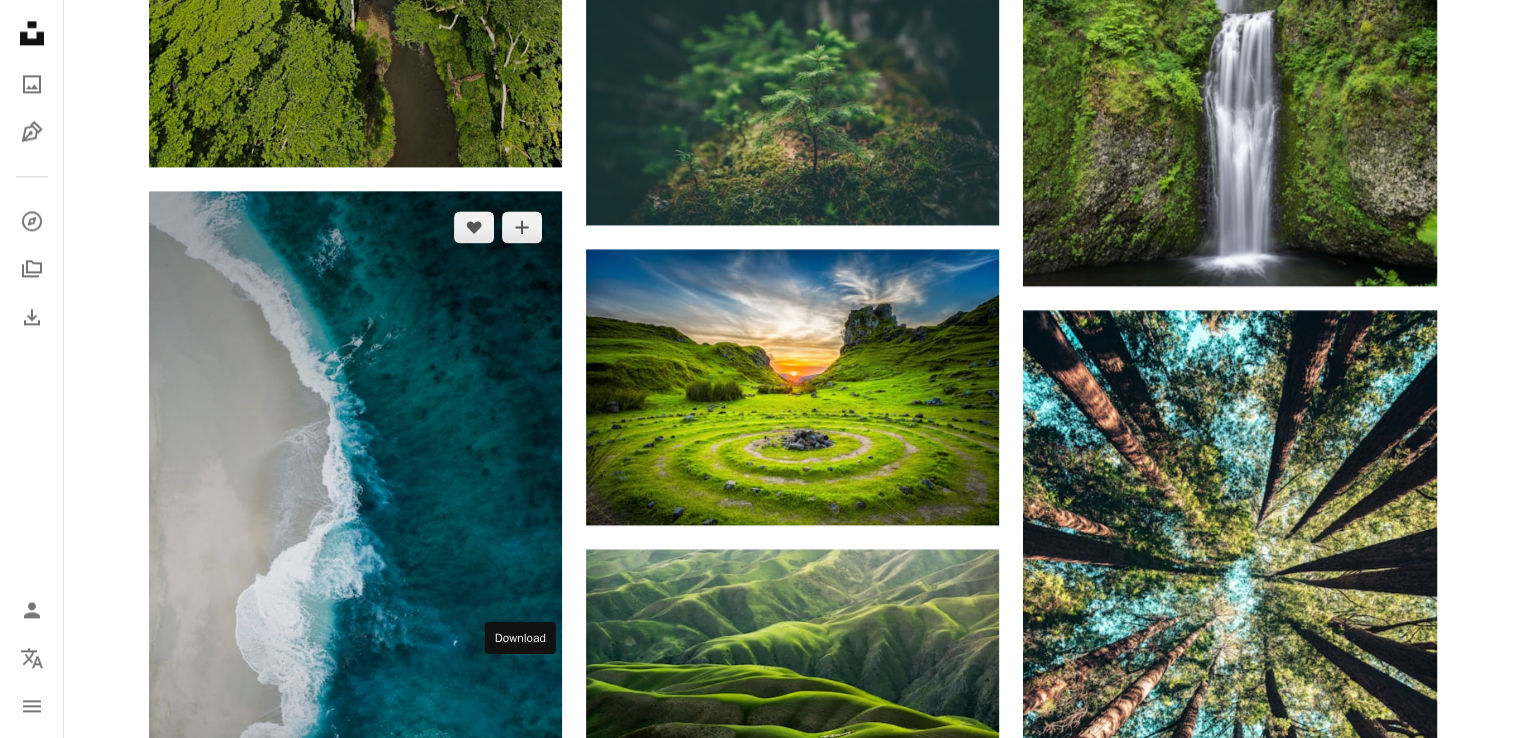 click on "Arrow pointing down" 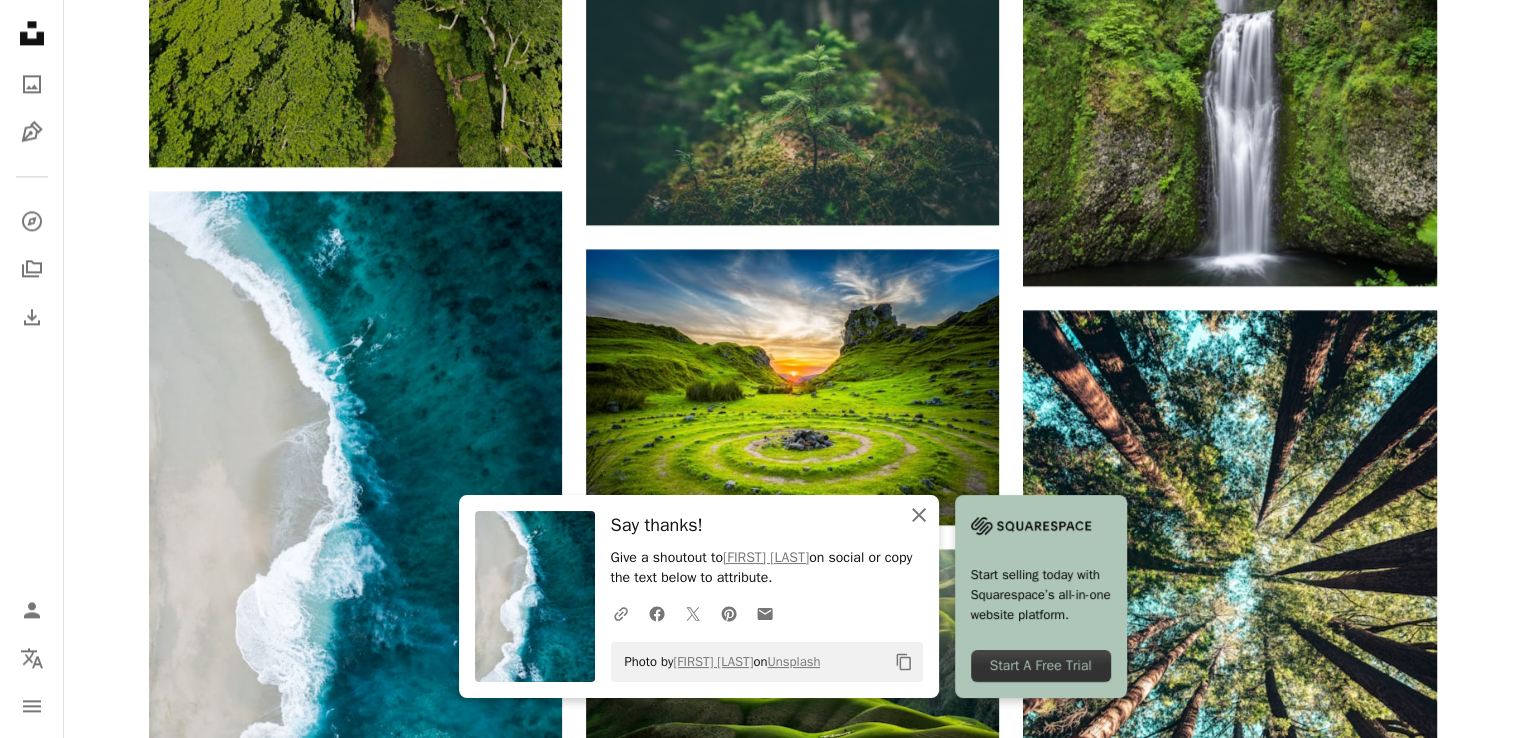 click on "An X shape" 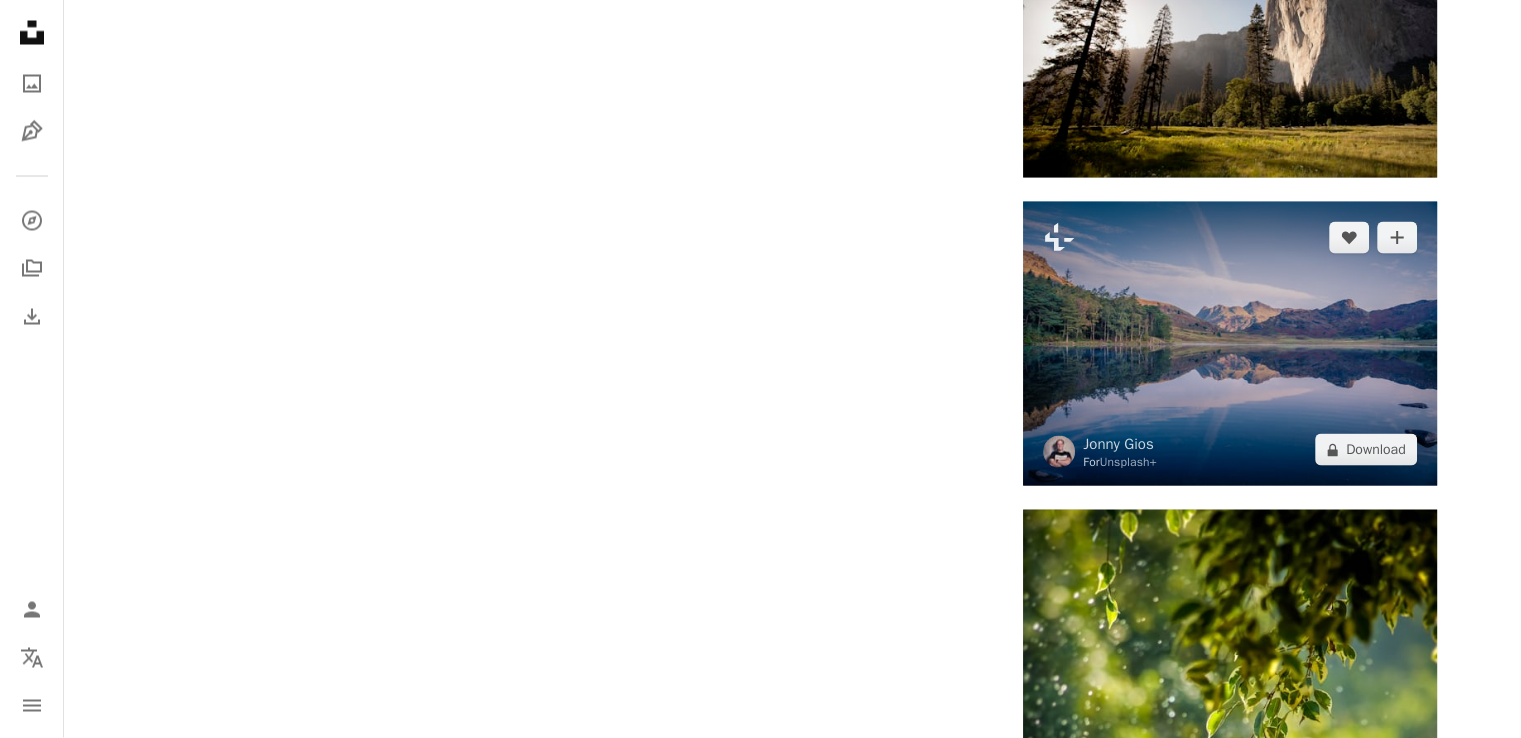 scroll, scrollTop: 3917, scrollLeft: 0, axis: vertical 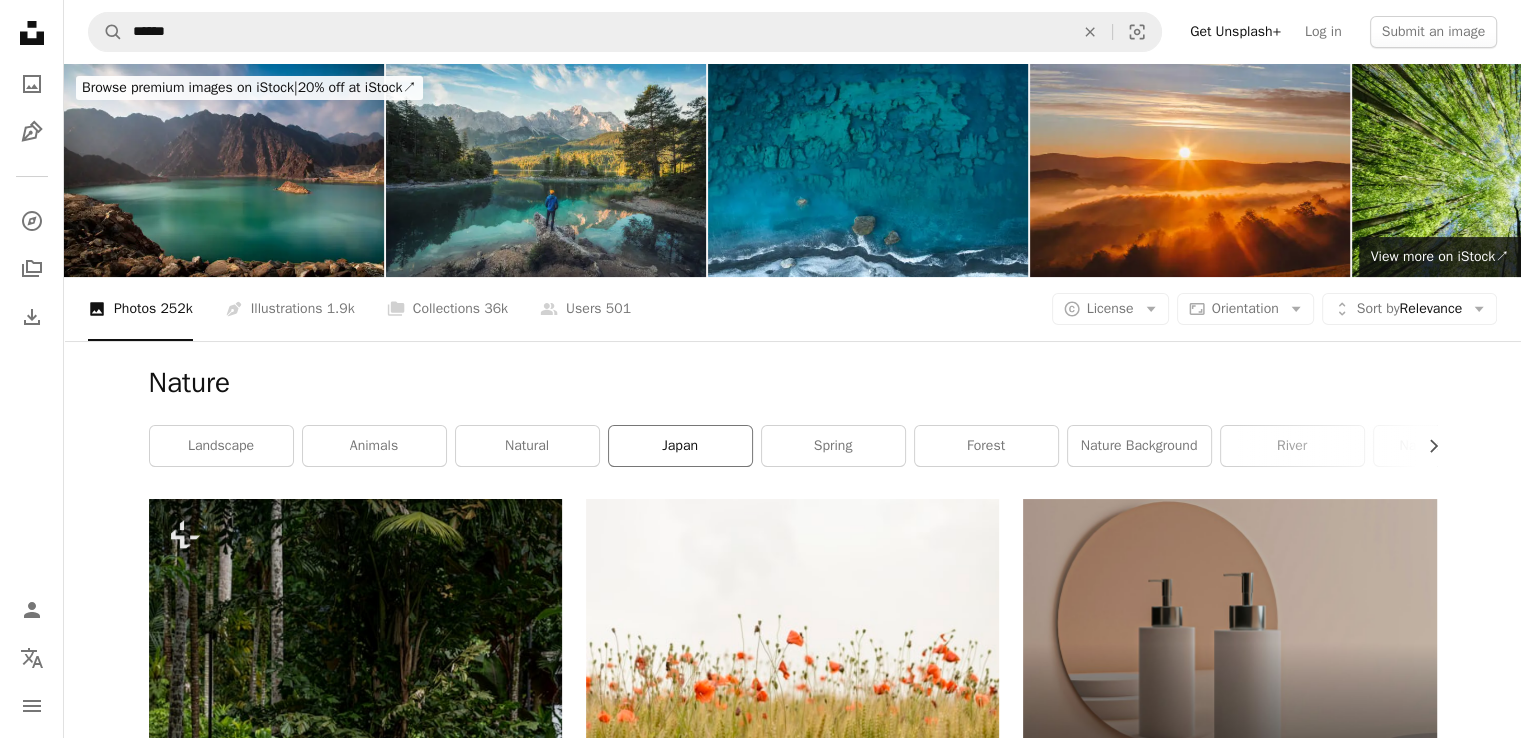 click on "japan" at bounding box center (680, 446) 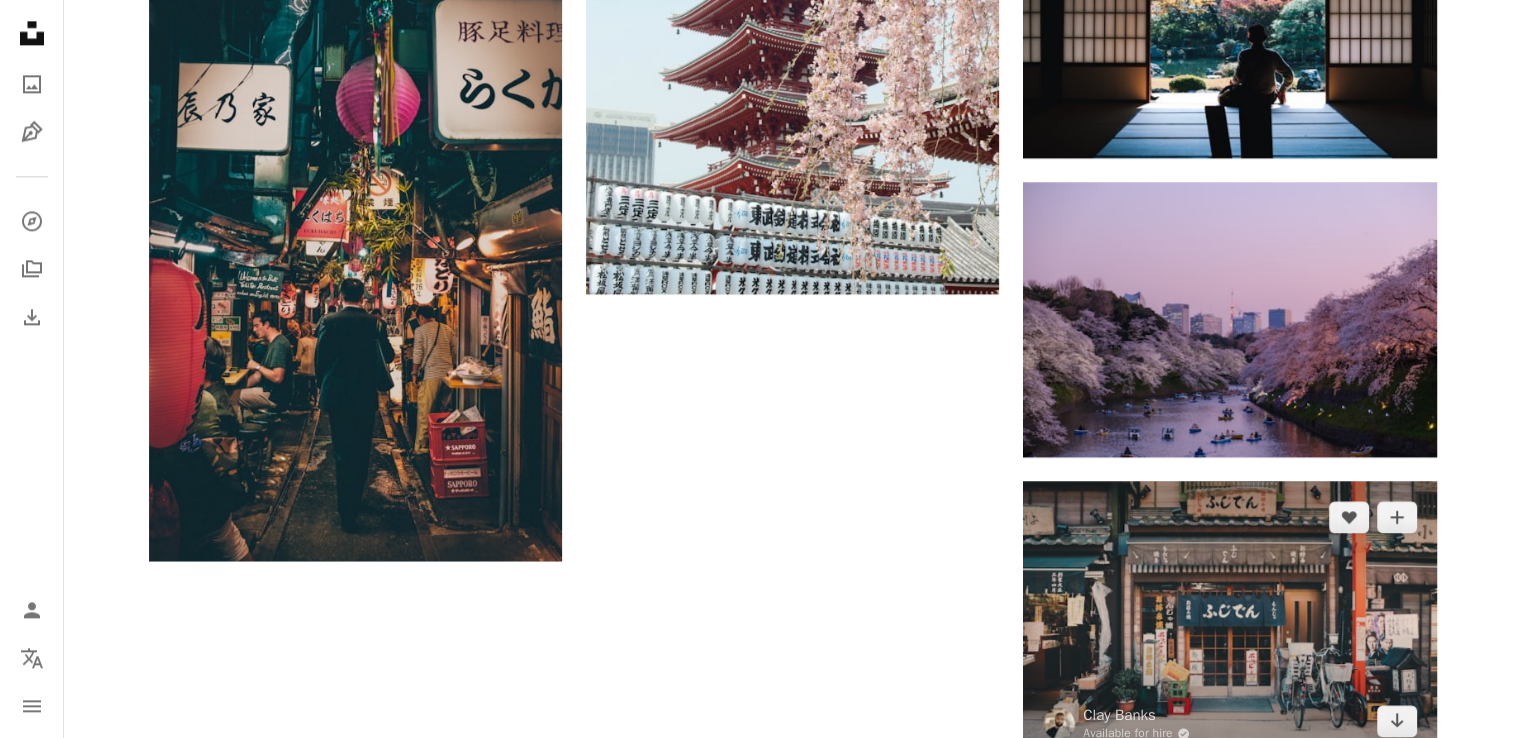 scroll, scrollTop: 2732, scrollLeft: 0, axis: vertical 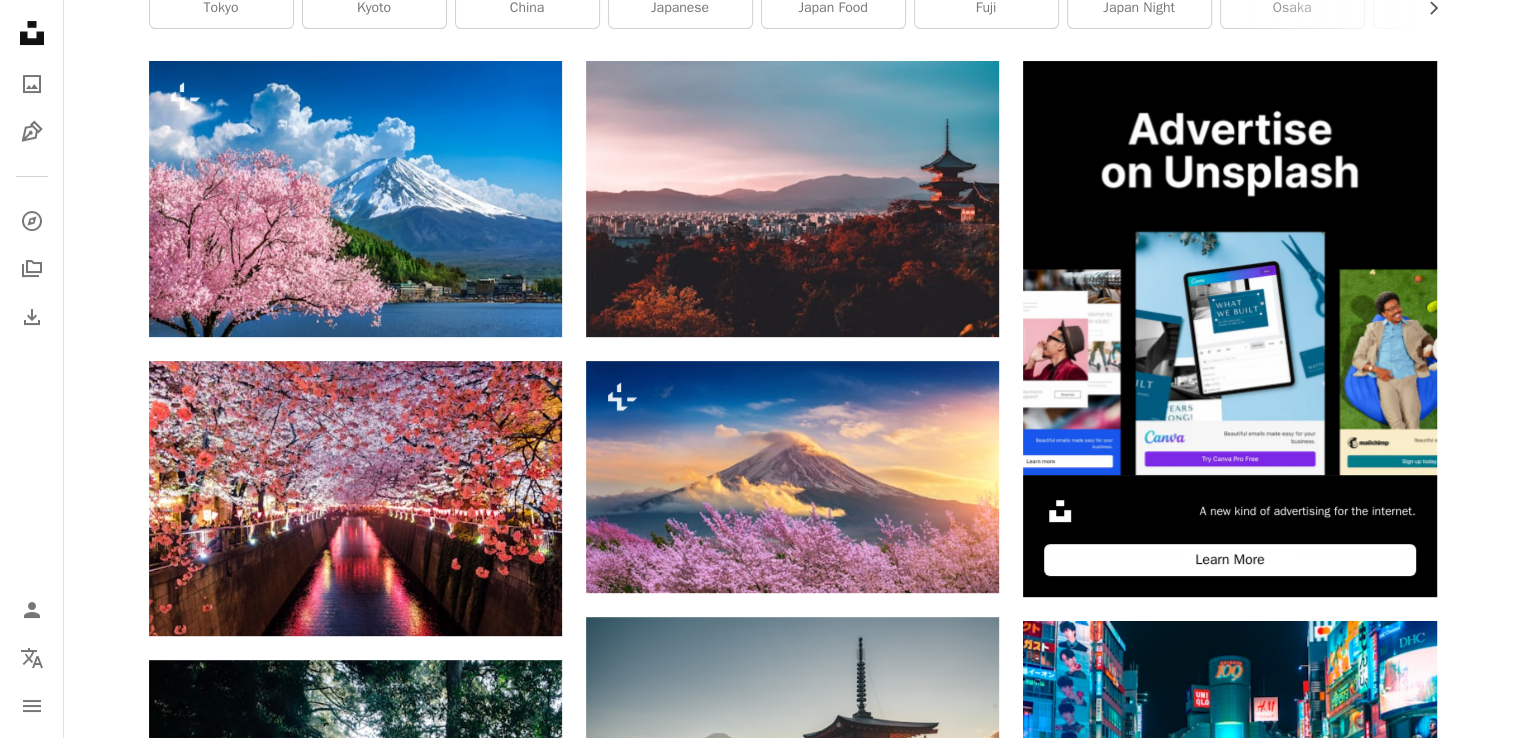 drag, startPoint x: 1505, startPoint y: 119, endPoint x: 1534, endPoint y: 127, distance: 30.083218 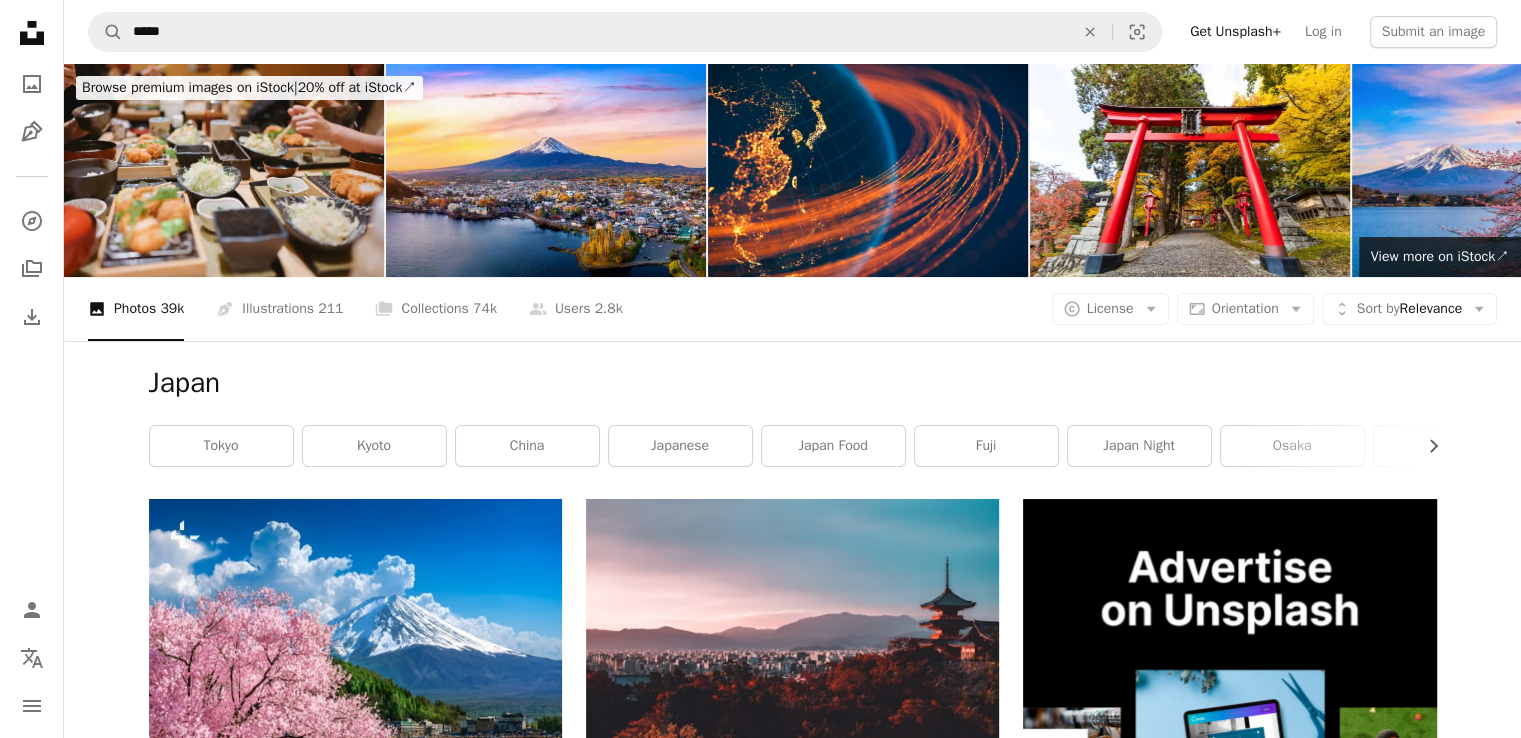 click on "Japan" at bounding box center (793, 383) 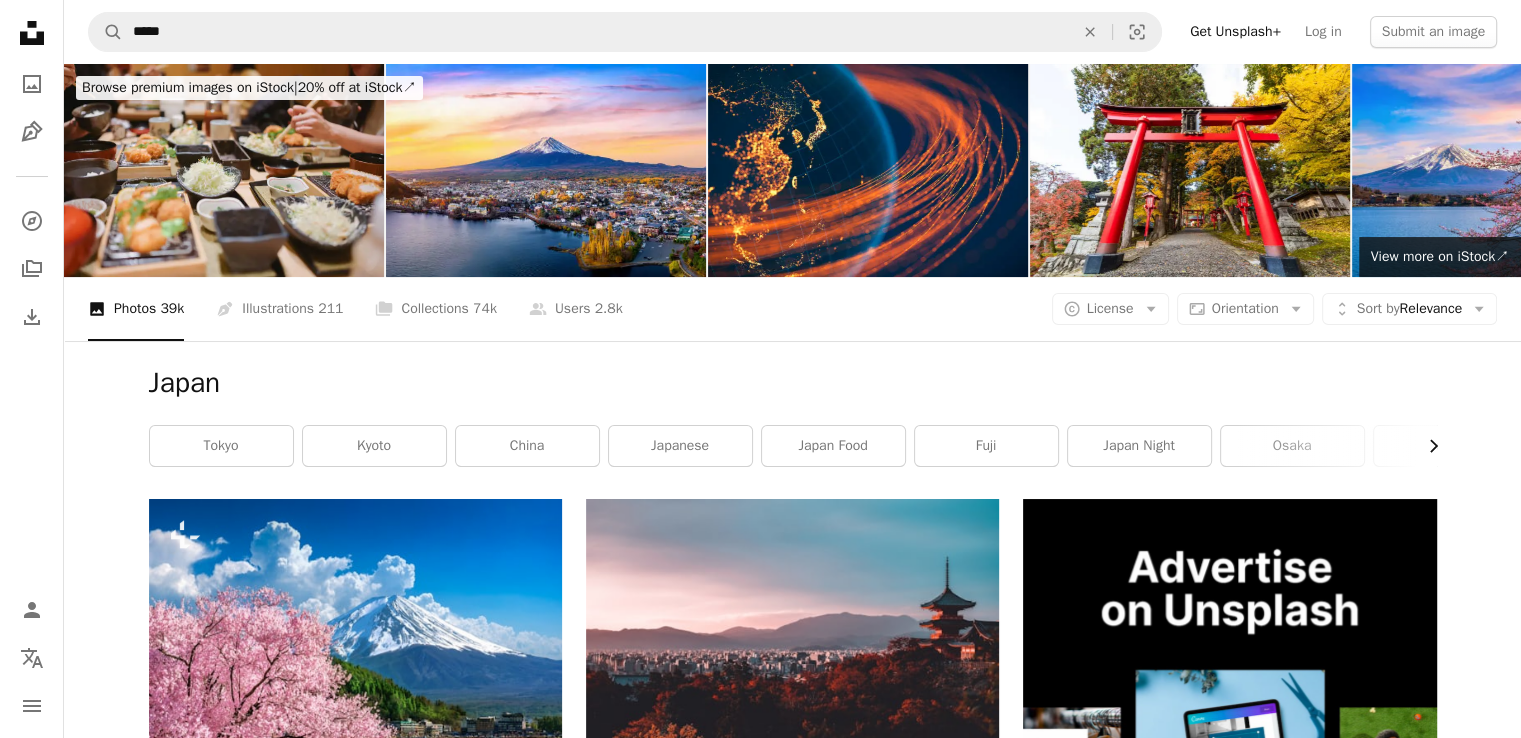 click on "Chevron right" 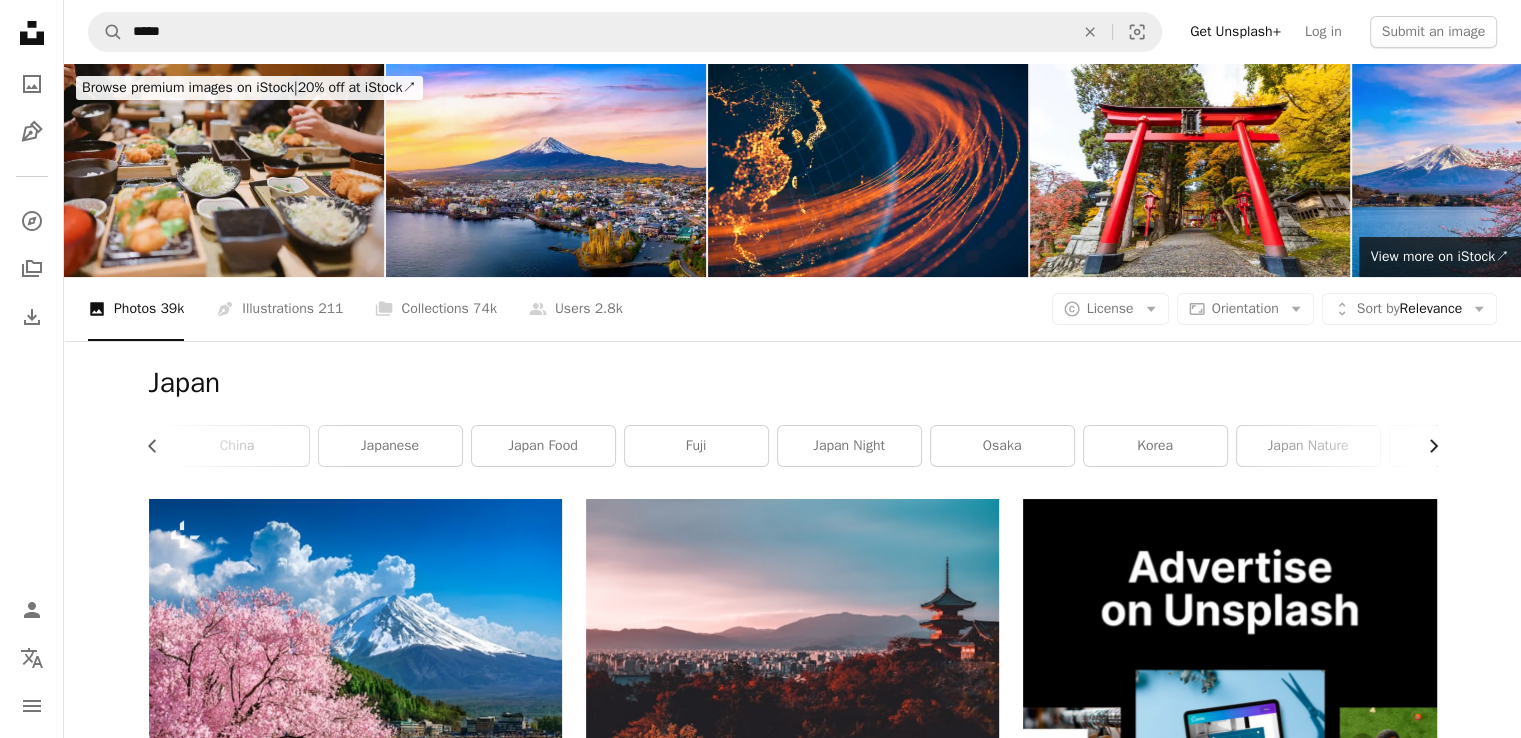 scroll, scrollTop: 0, scrollLeft: 300, axis: horizontal 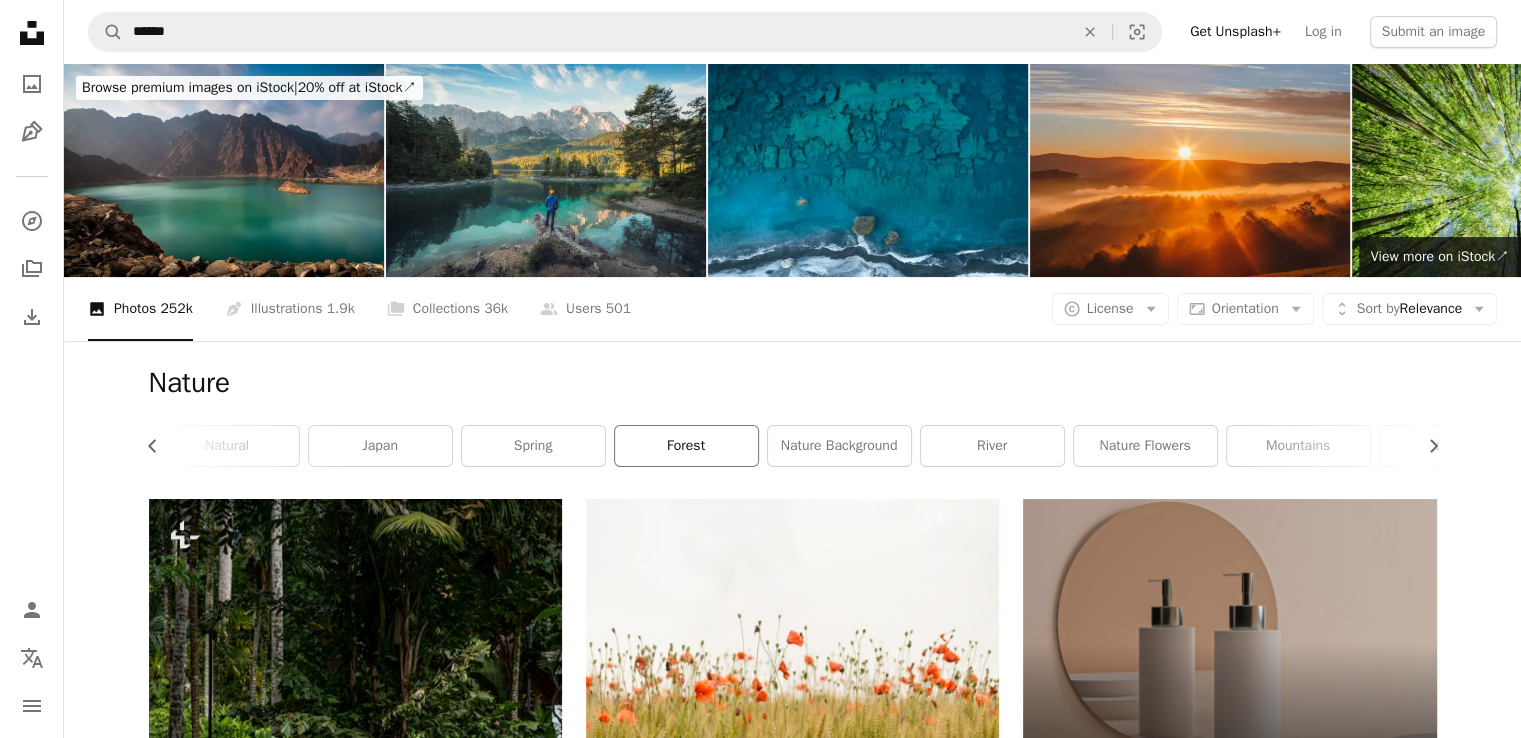 click on "forest" at bounding box center (686, 446) 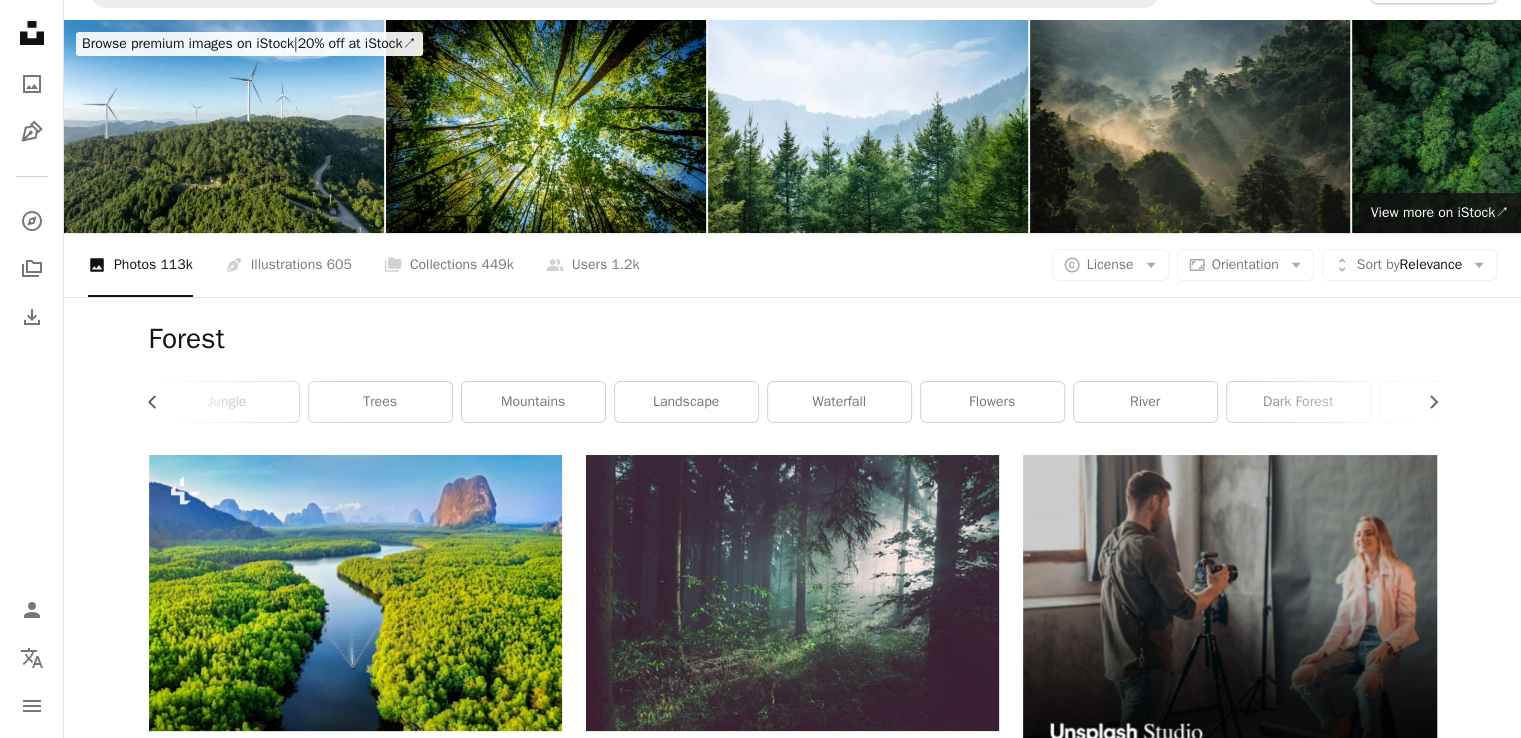 scroll, scrollTop: 0, scrollLeft: 0, axis: both 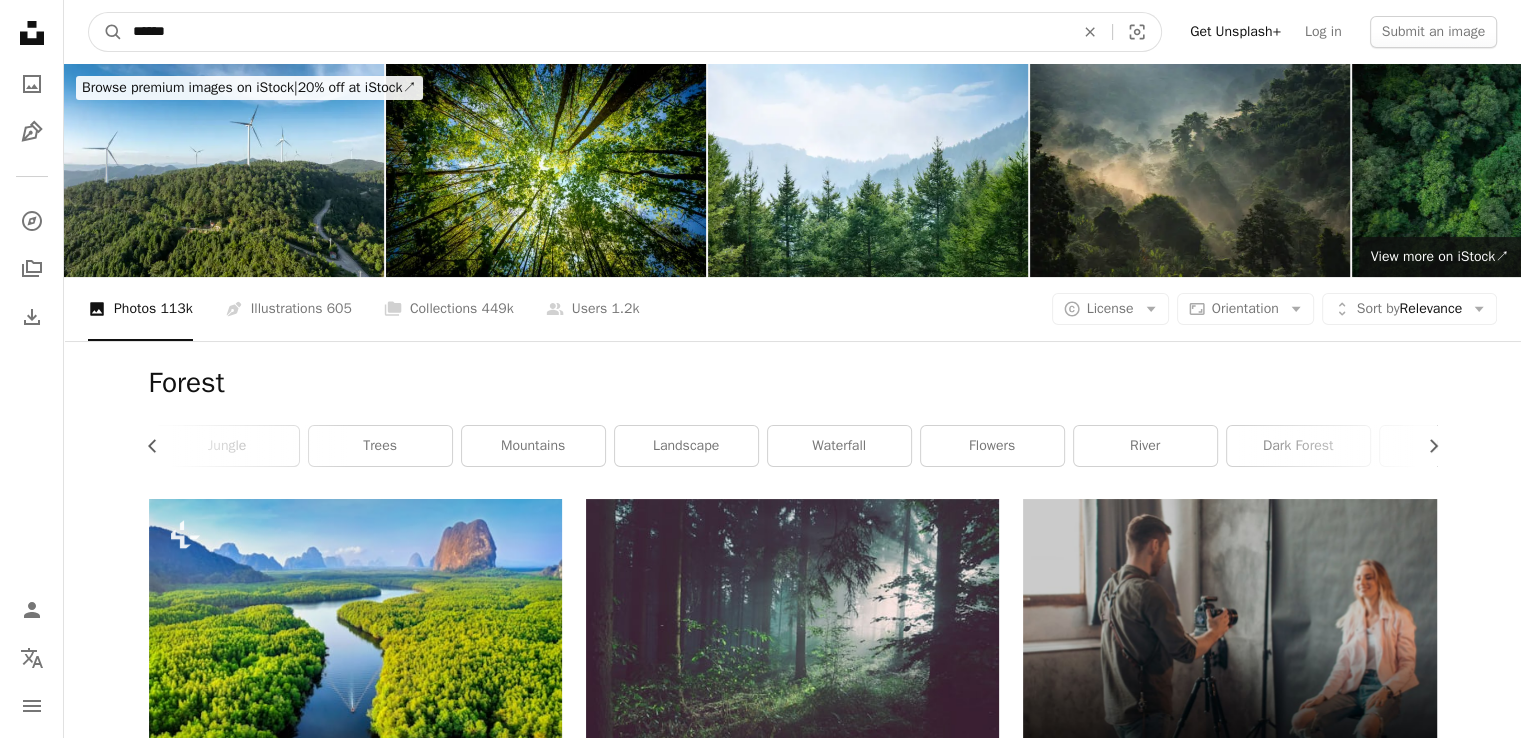click on "******" at bounding box center (595, 32) 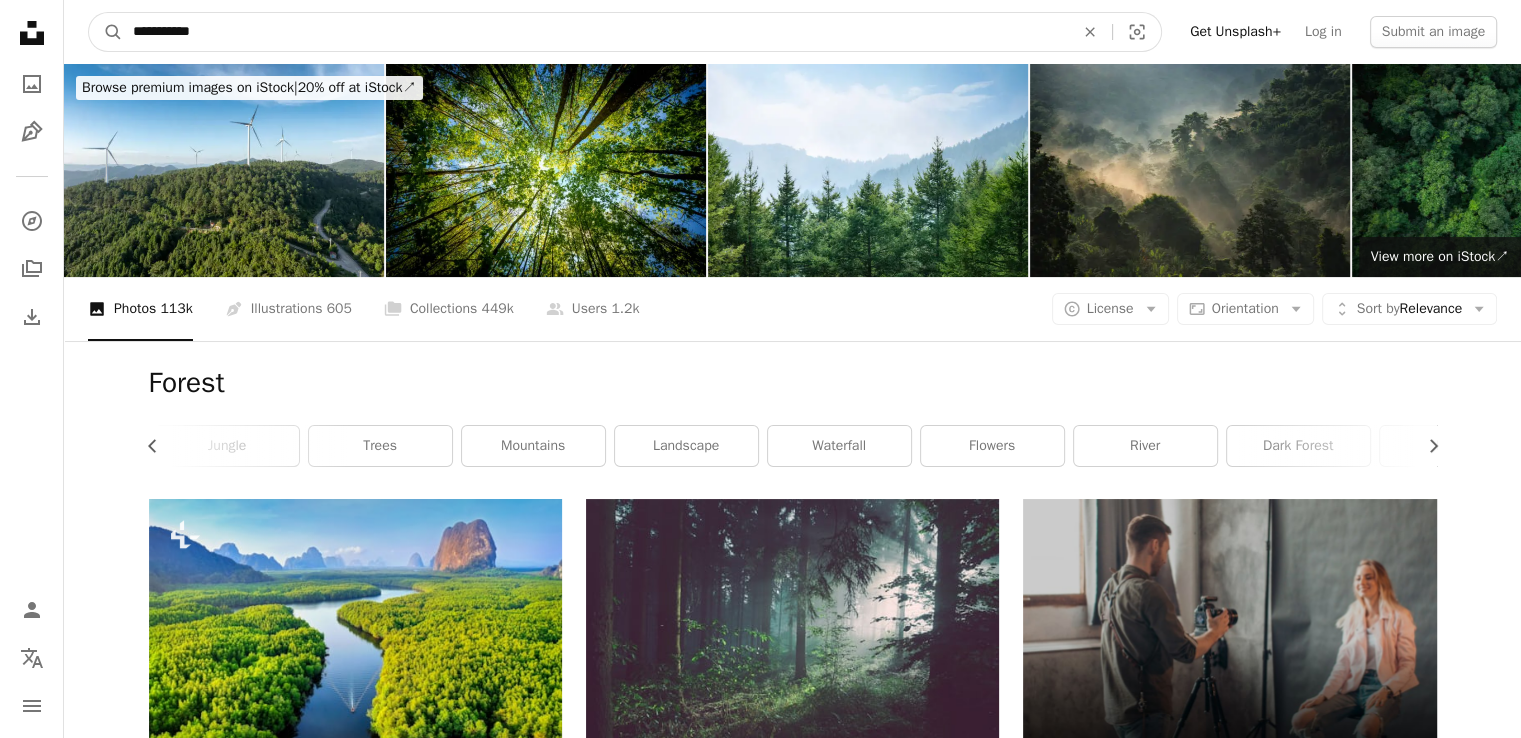 type on "**********" 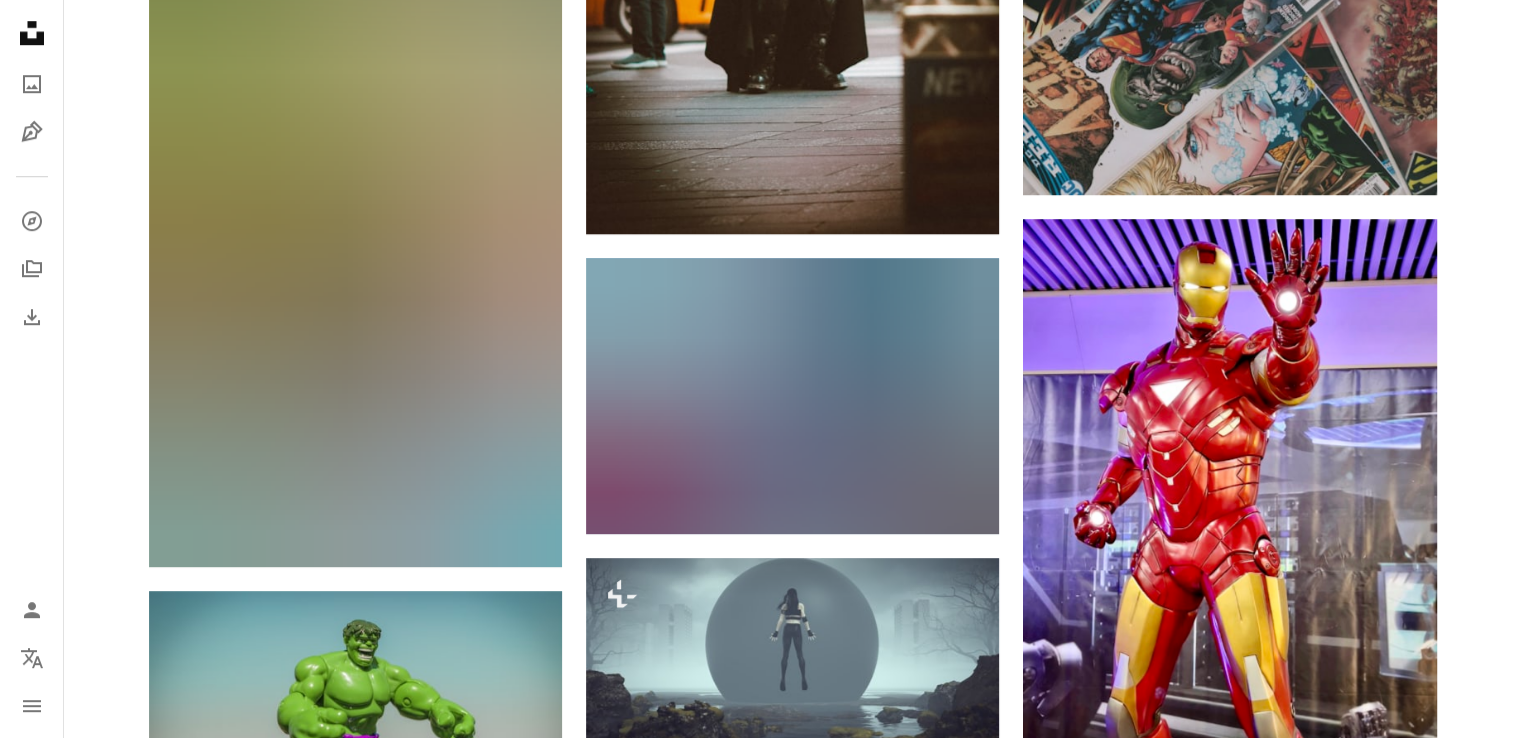 scroll, scrollTop: 1520, scrollLeft: 0, axis: vertical 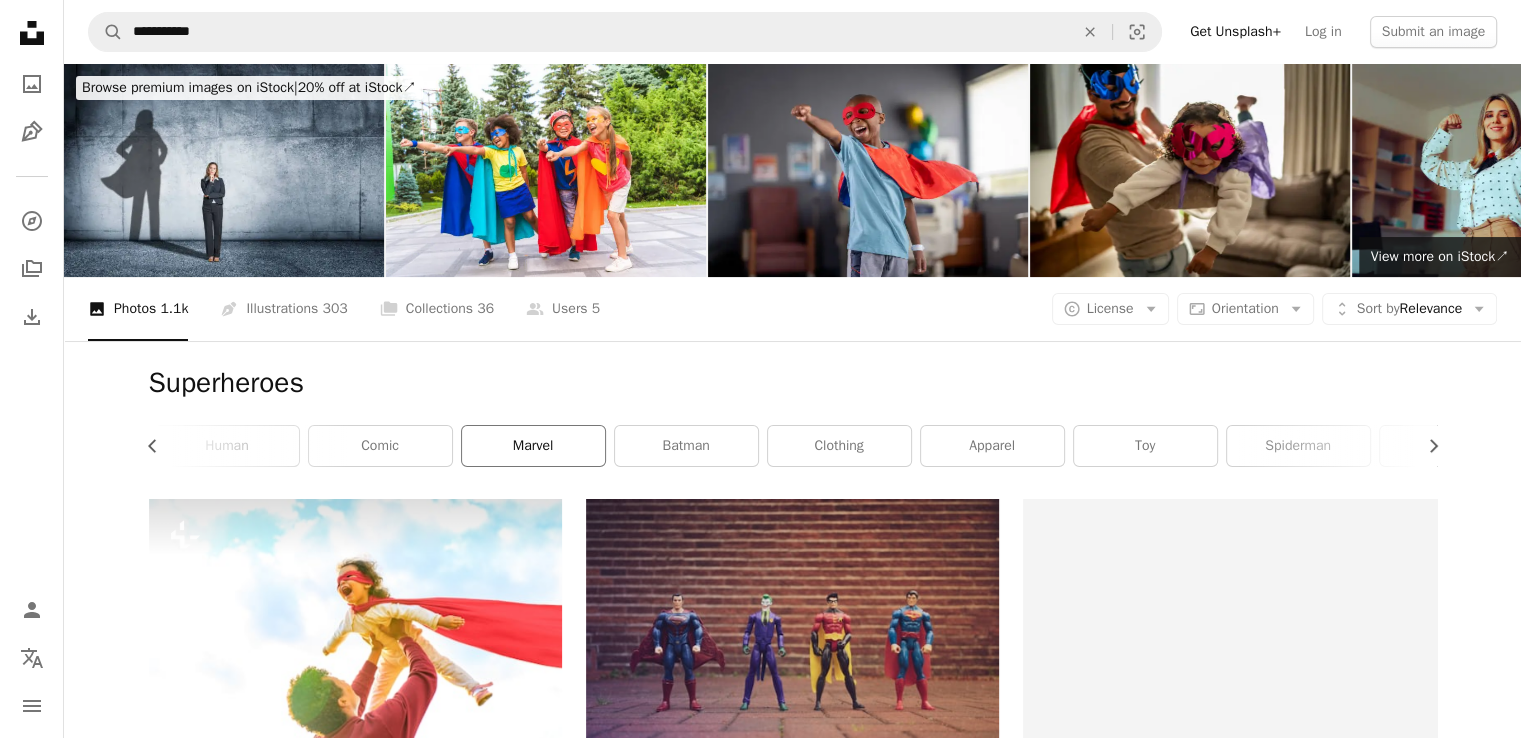 click on "marvel" at bounding box center [533, 446] 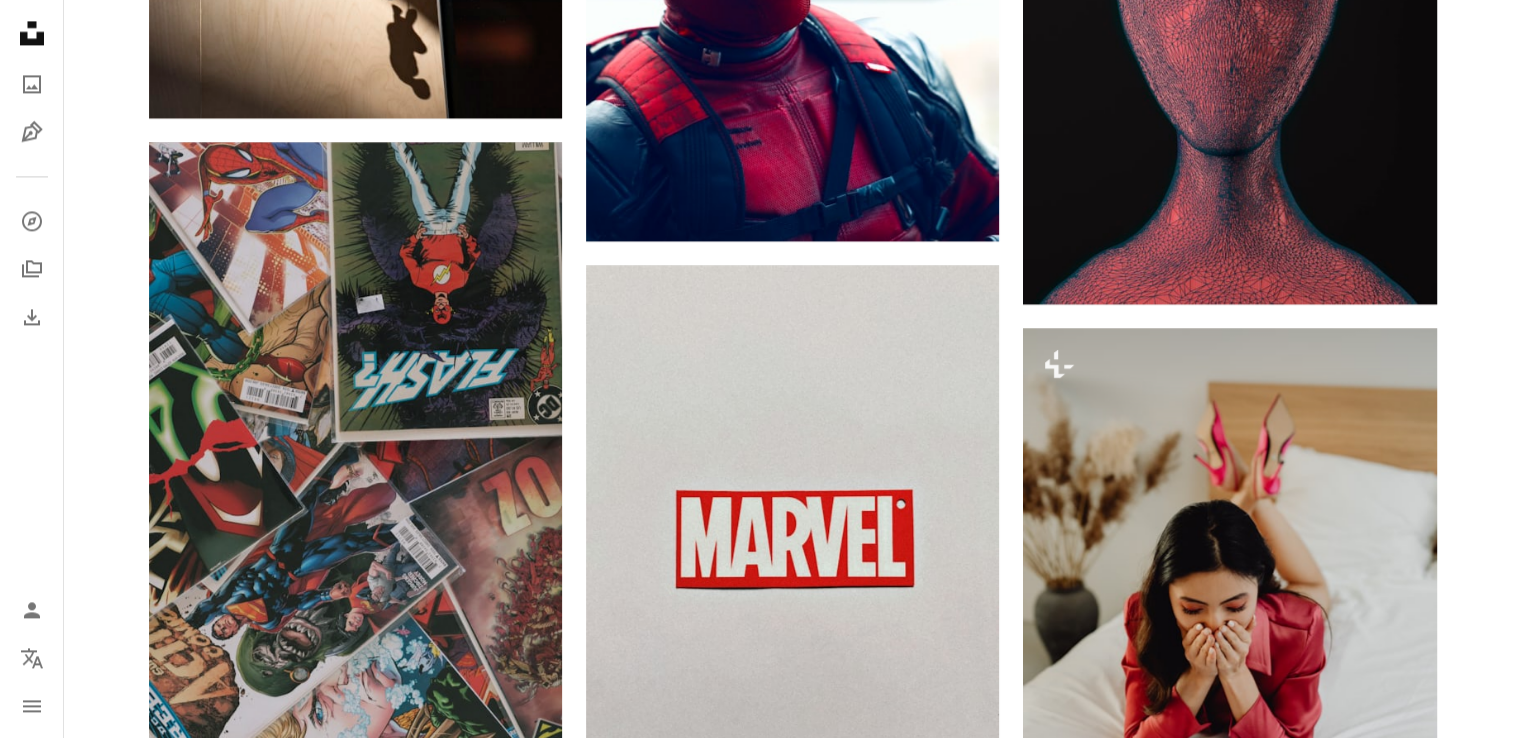 scroll, scrollTop: 3000, scrollLeft: 0, axis: vertical 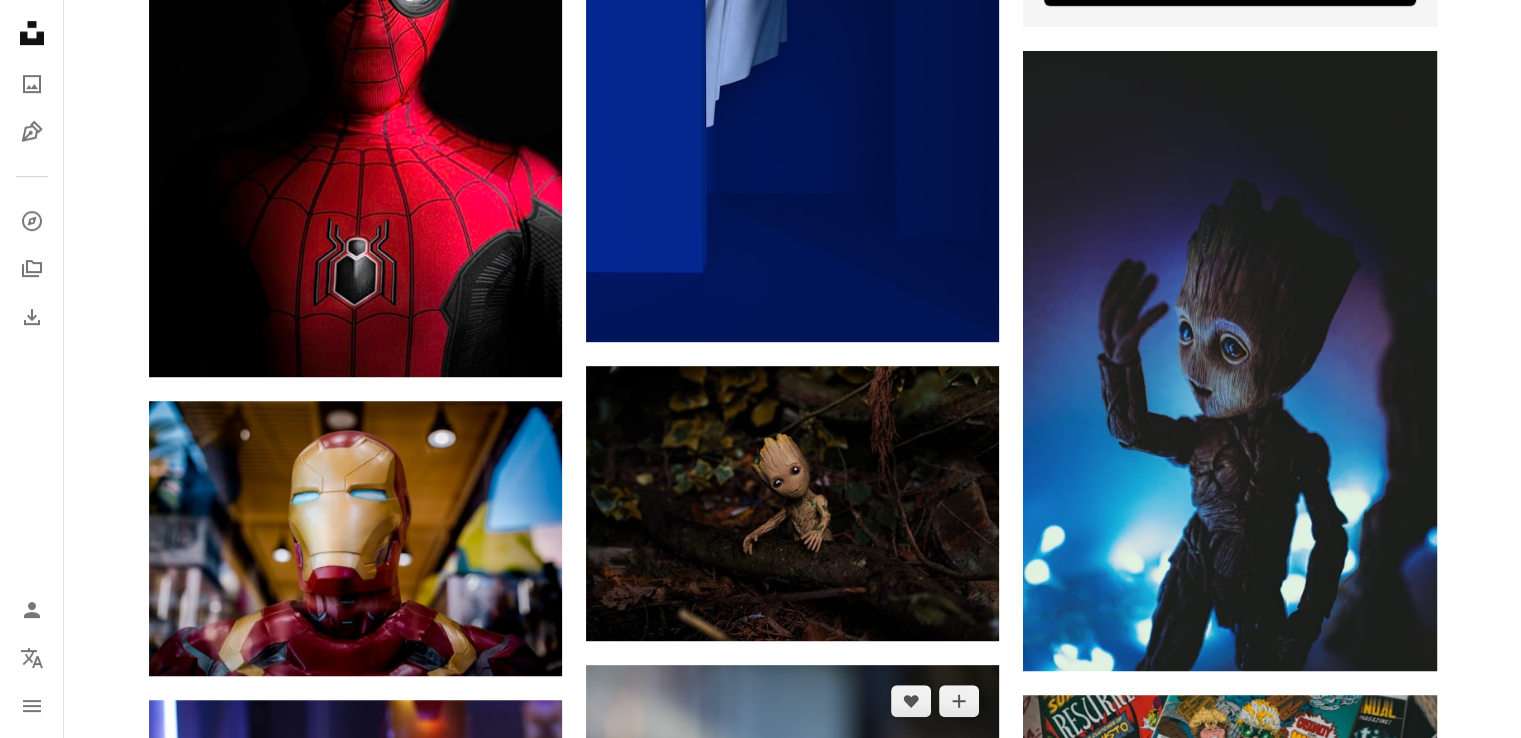click 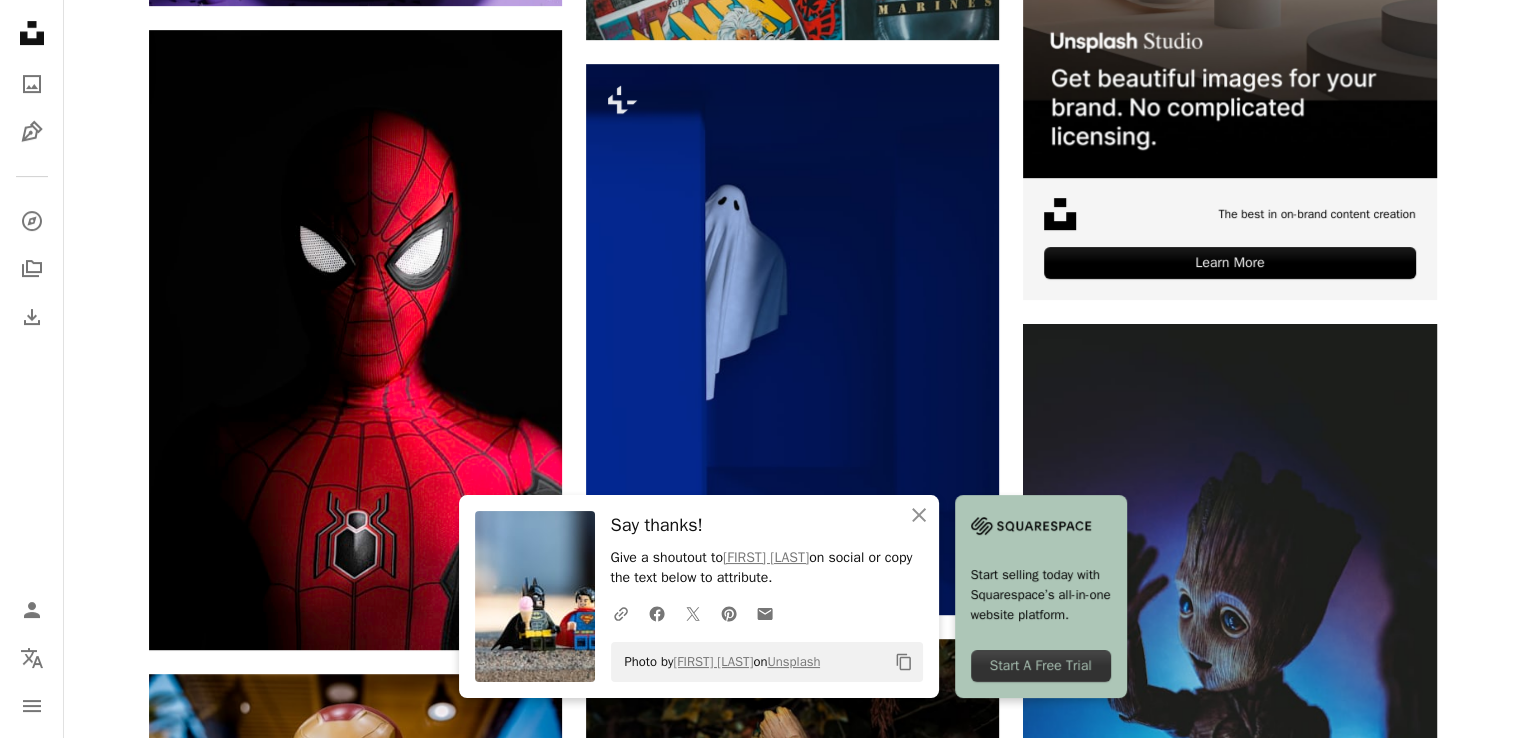 scroll, scrollTop: 0, scrollLeft: 0, axis: both 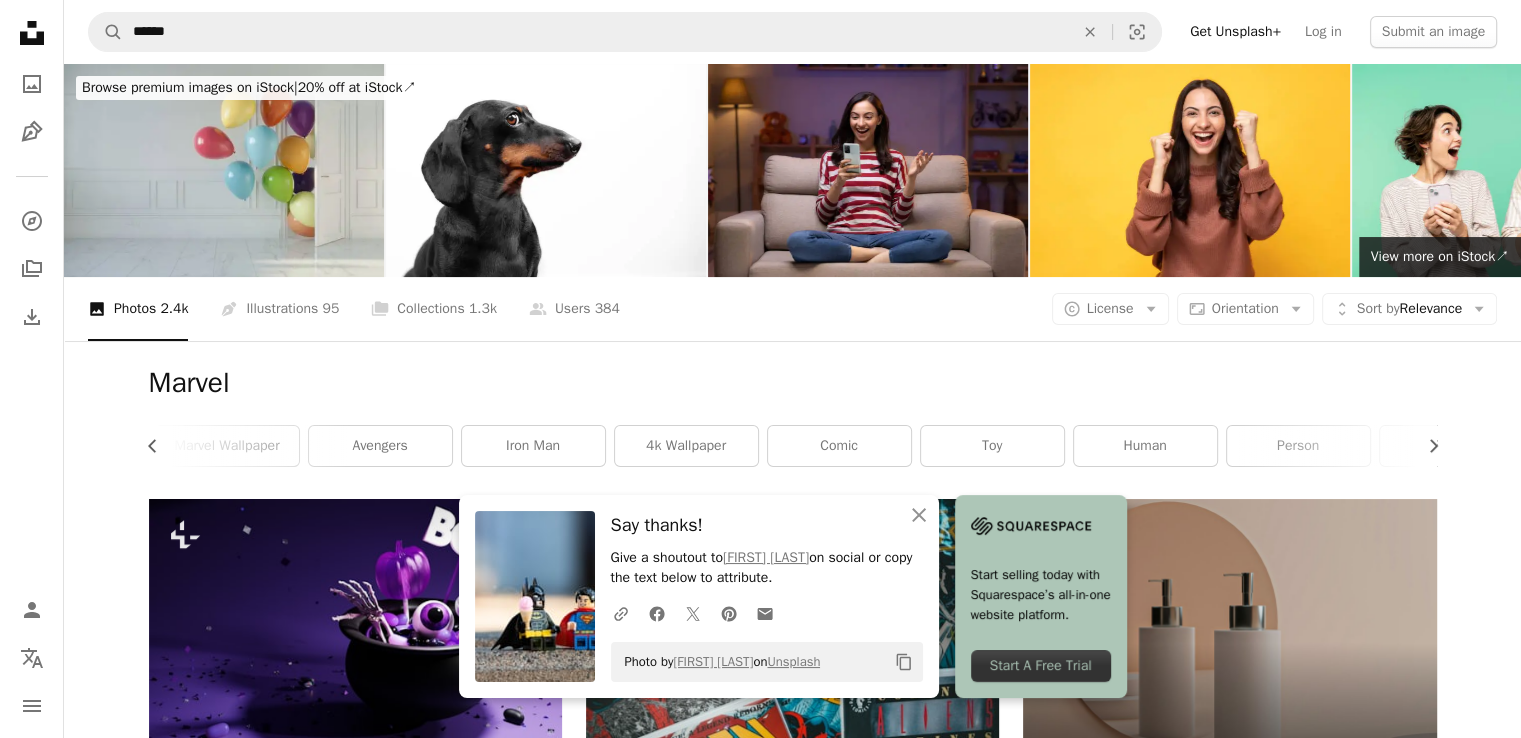 click on "Marvel Chevron left Chevron right cartoon spiderman marvel wallpaper avengers iron man 4k wallpaper comic toy human person figure book" at bounding box center (793, 420) 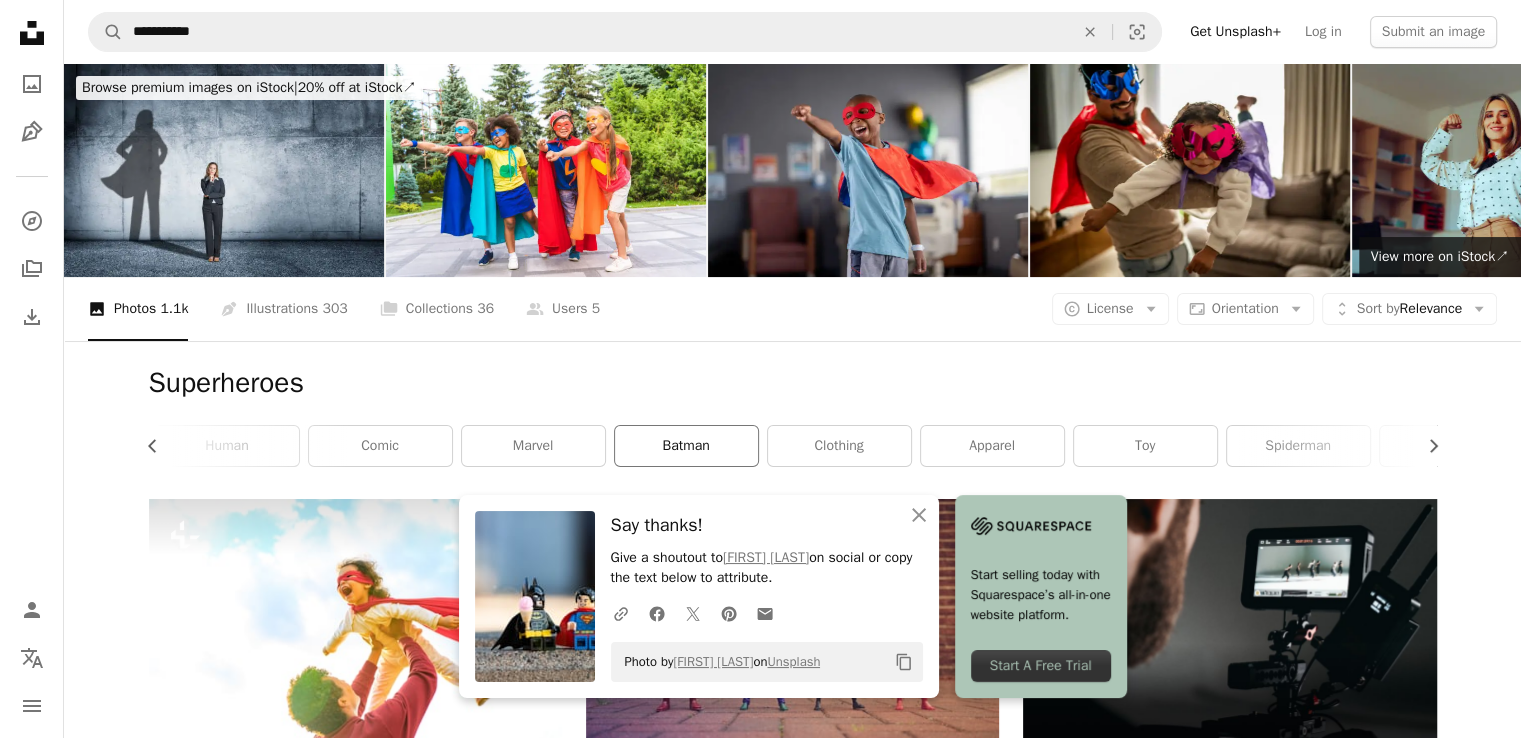 click on "batman" at bounding box center (686, 446) 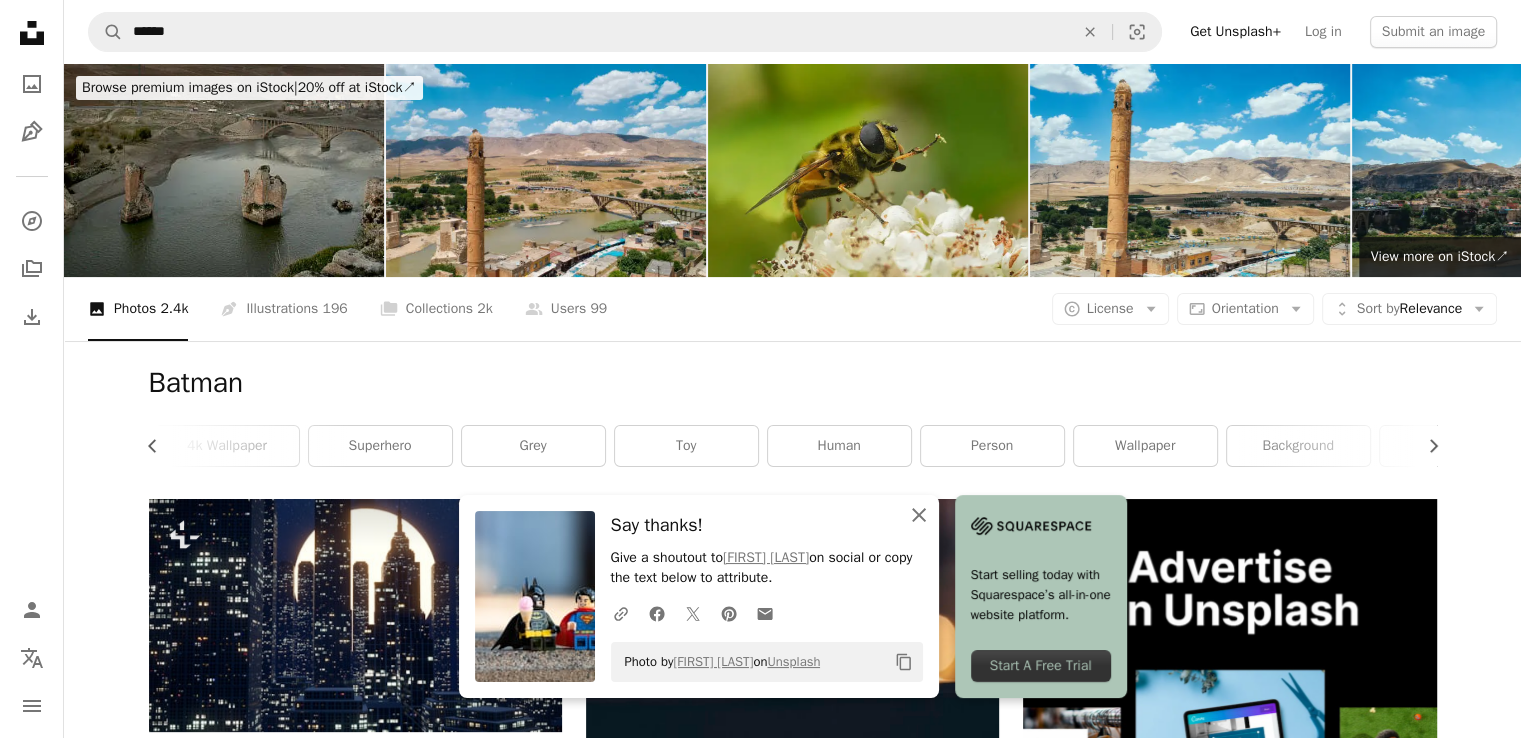 click on "An X shape" 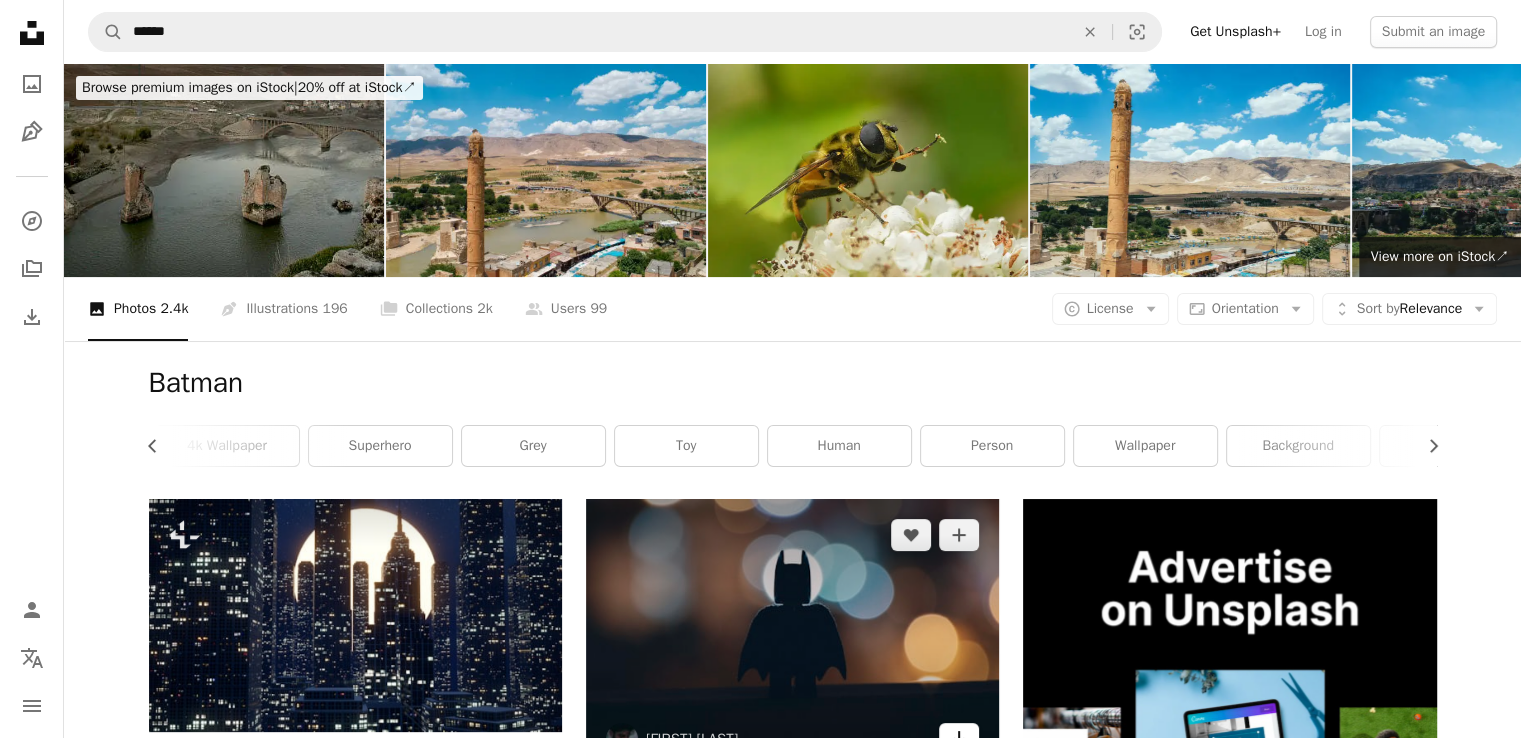 click on "Arrow pointing down" at bounding box center [959, 739] 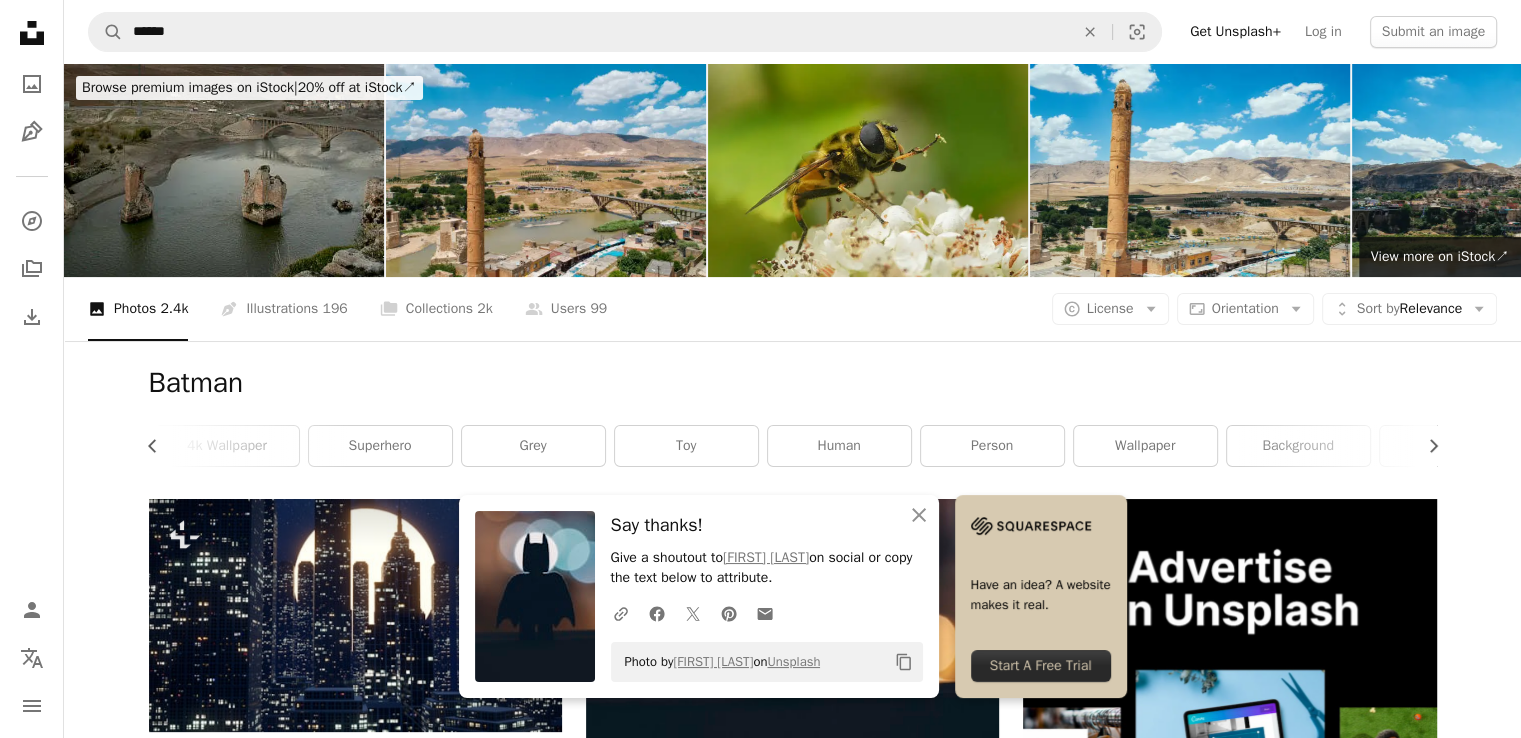 click on "Batman" at bounding box center (793, 383) 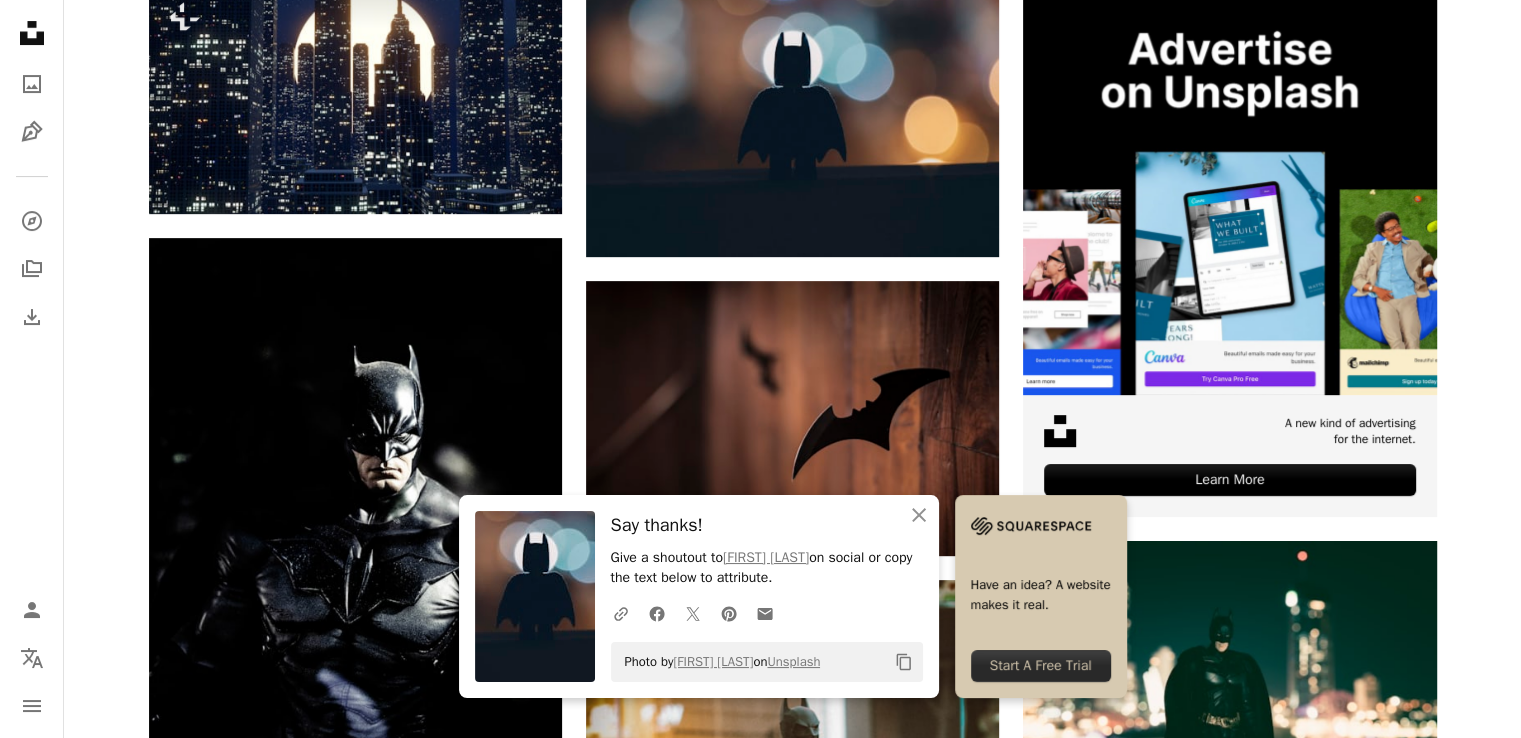 scroll, scrollTop: 520, scrollLeft: 0, axis: vertical 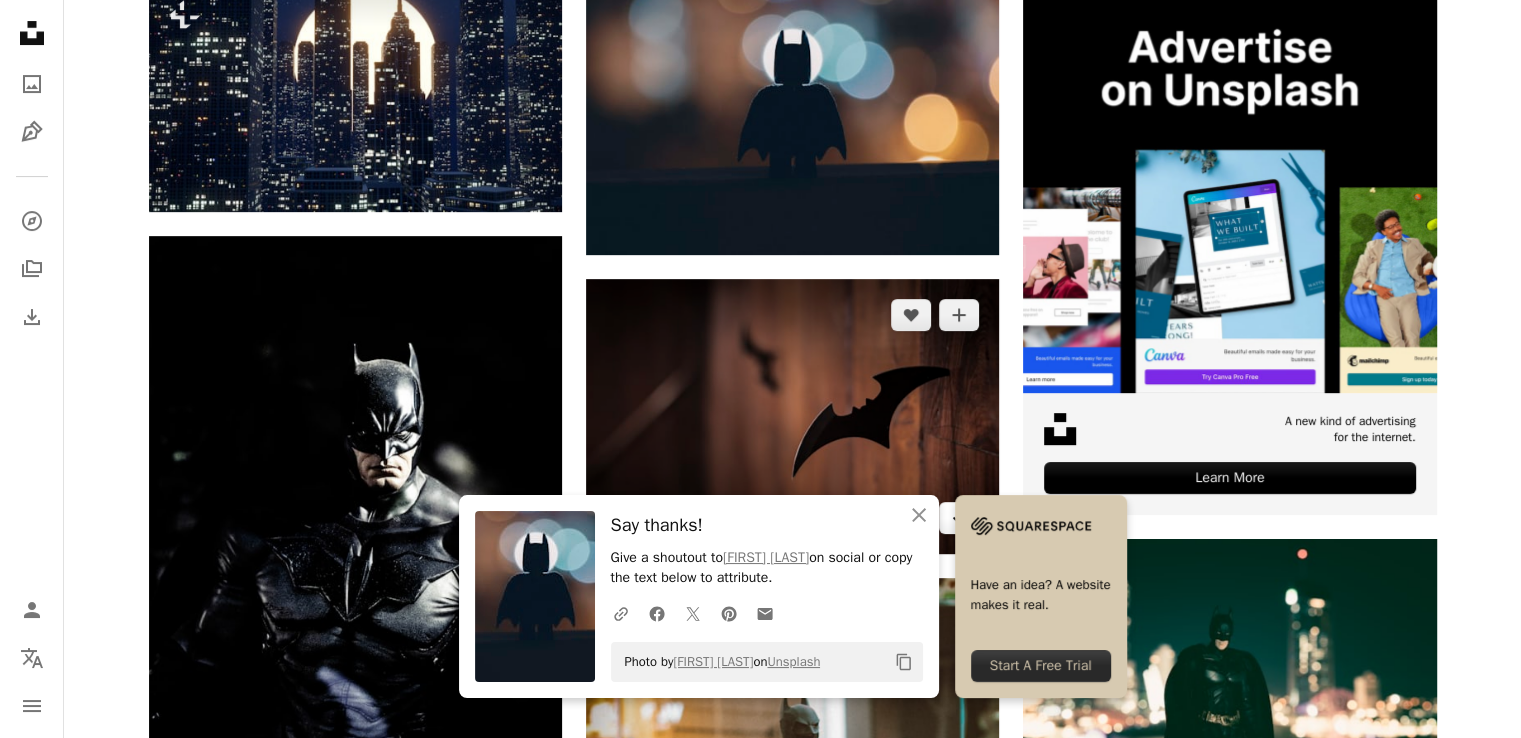 click on "Arrow pointing down" 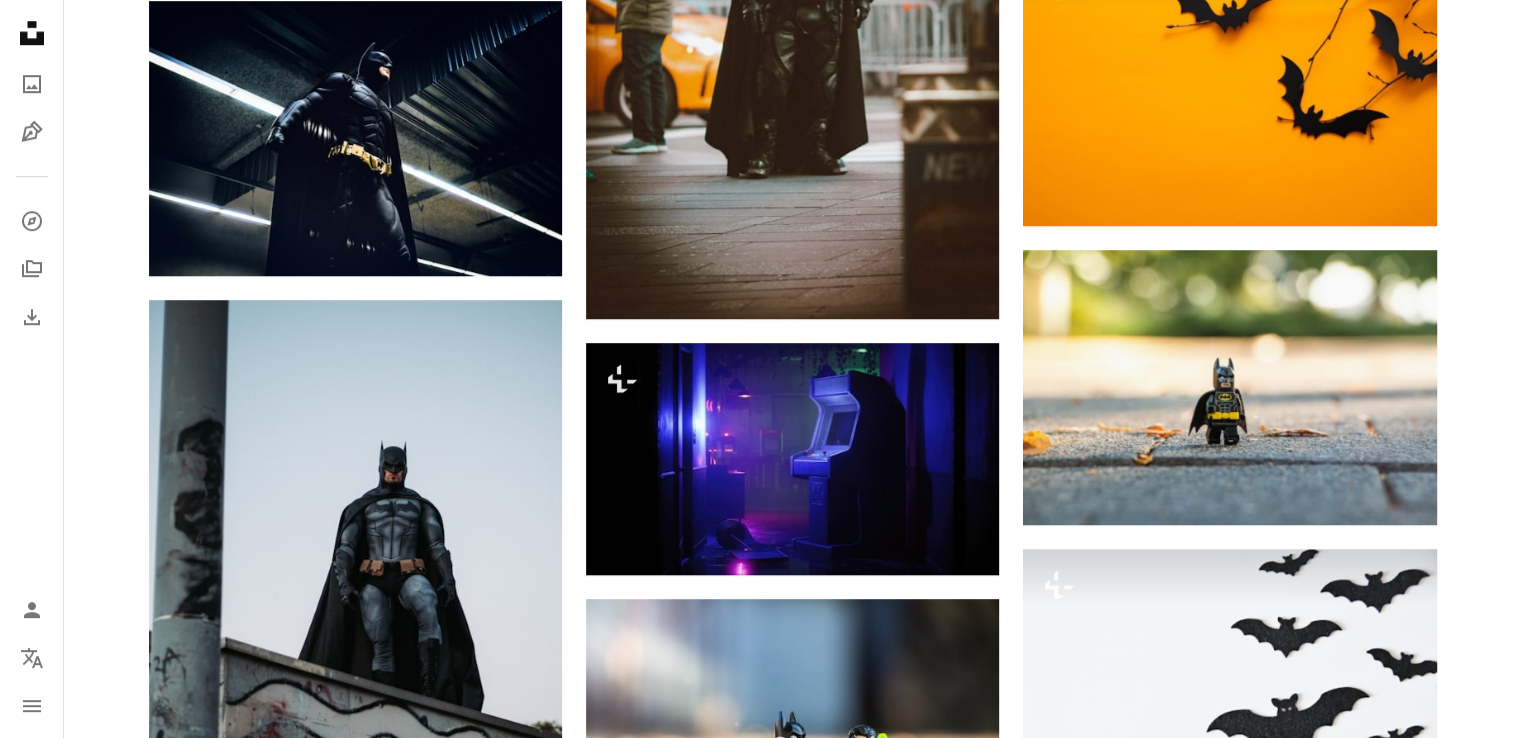 scroll, scrollTop: 1400, scrollLeft: 0, axis: vertical 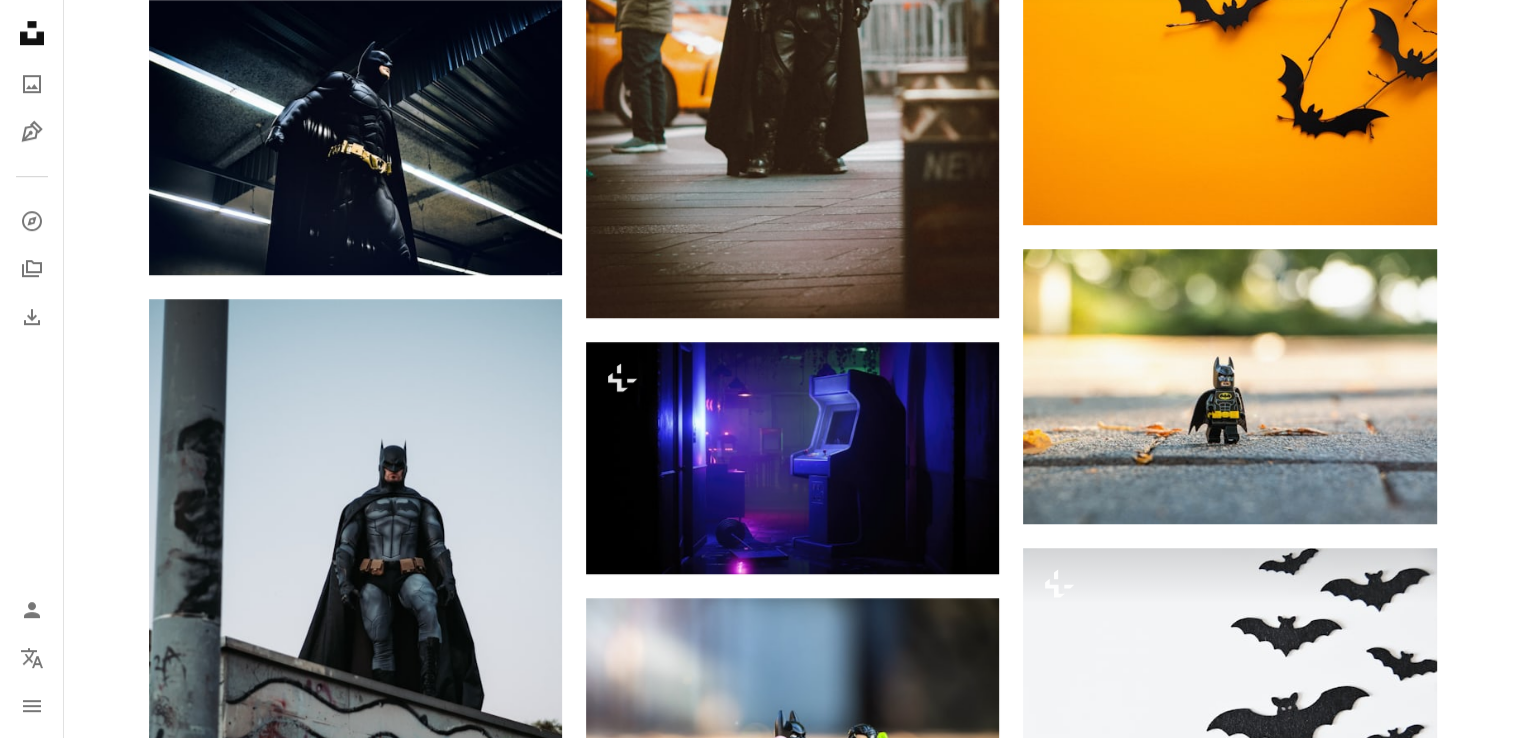 click 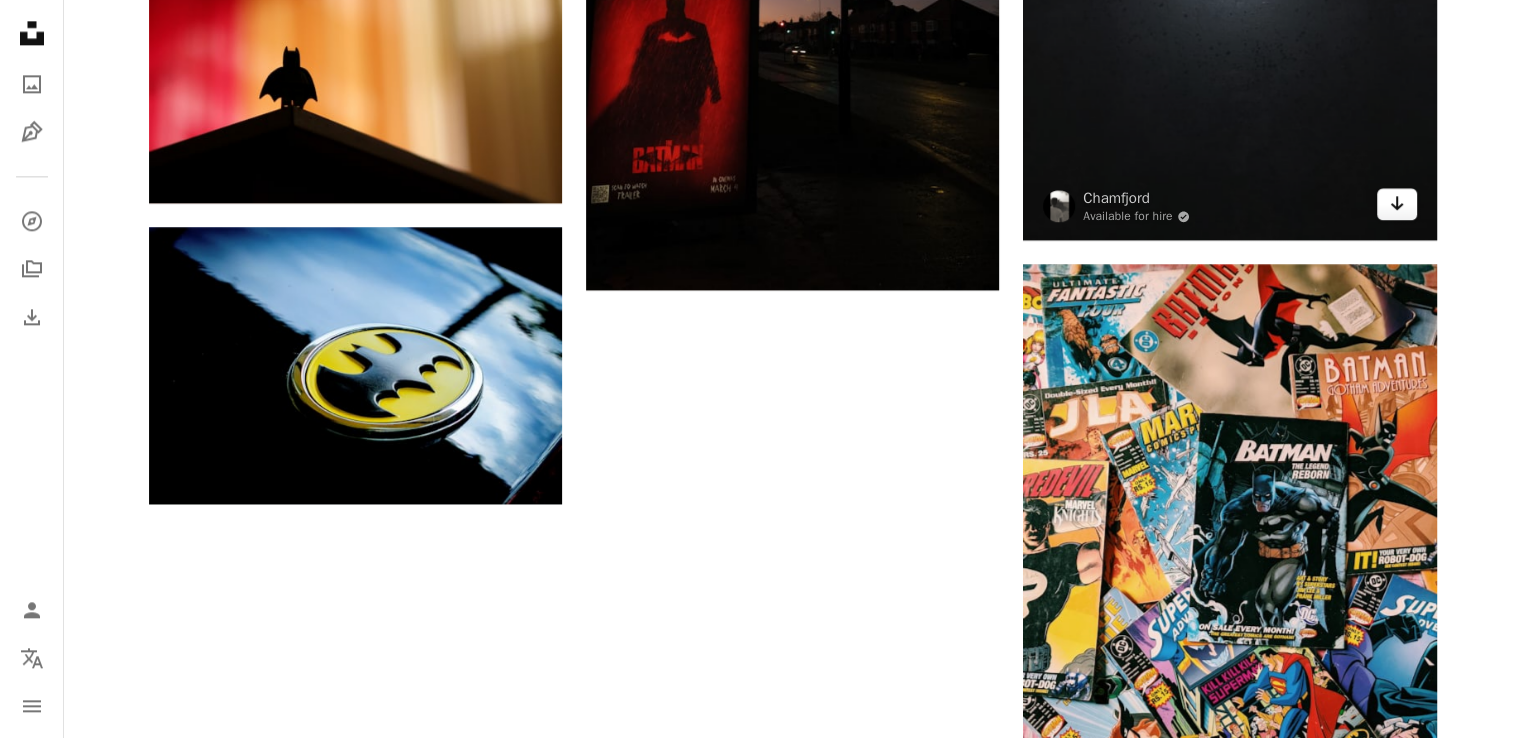 scroll, scrollTop: 2760, scrollLeft: 0, axis: vertical 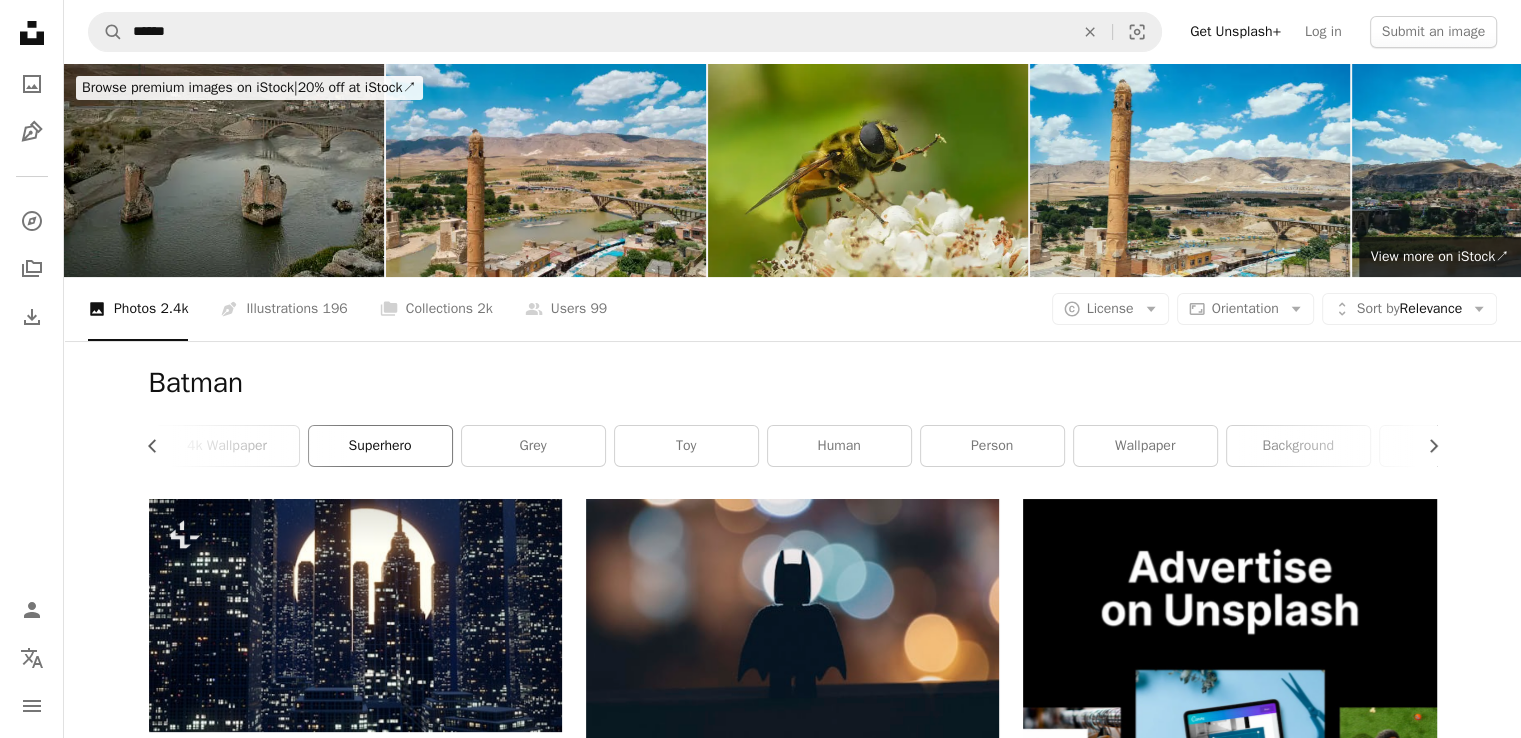 click on "superhero" at bounding box center (380, 446) 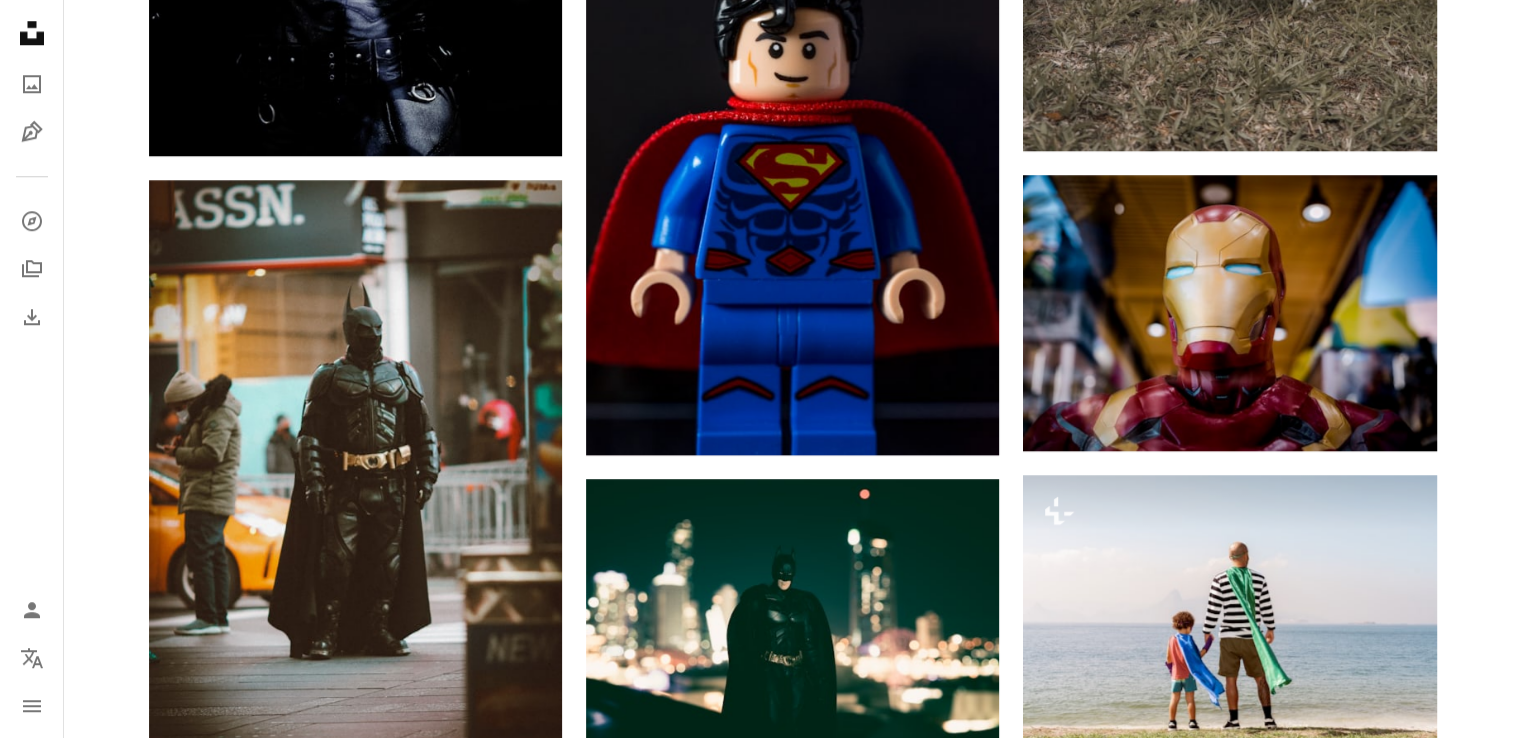 scroll, scrollTop: 1920, scrollLeft: 0, axis: vertical 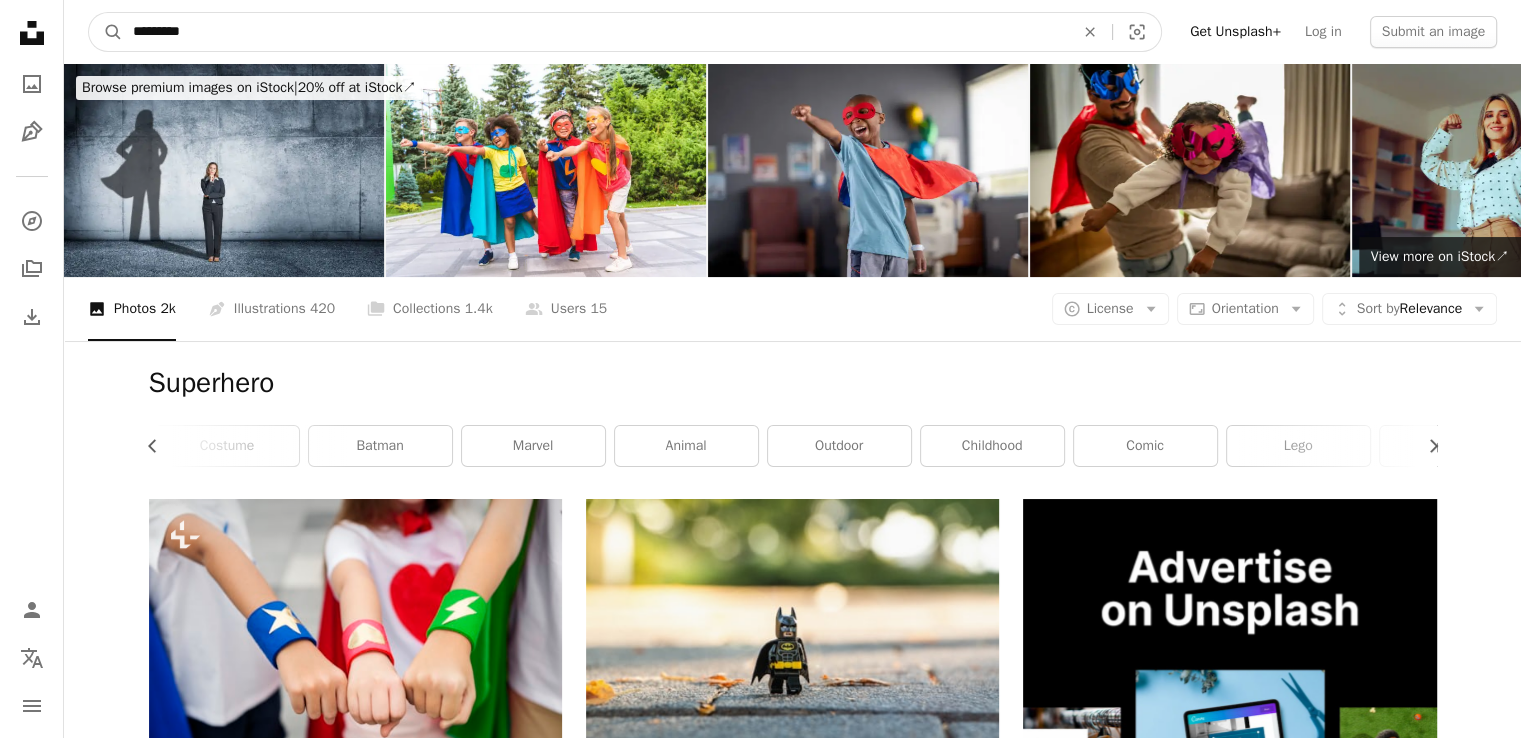 click on "*********" at bounding box center (595, 32) 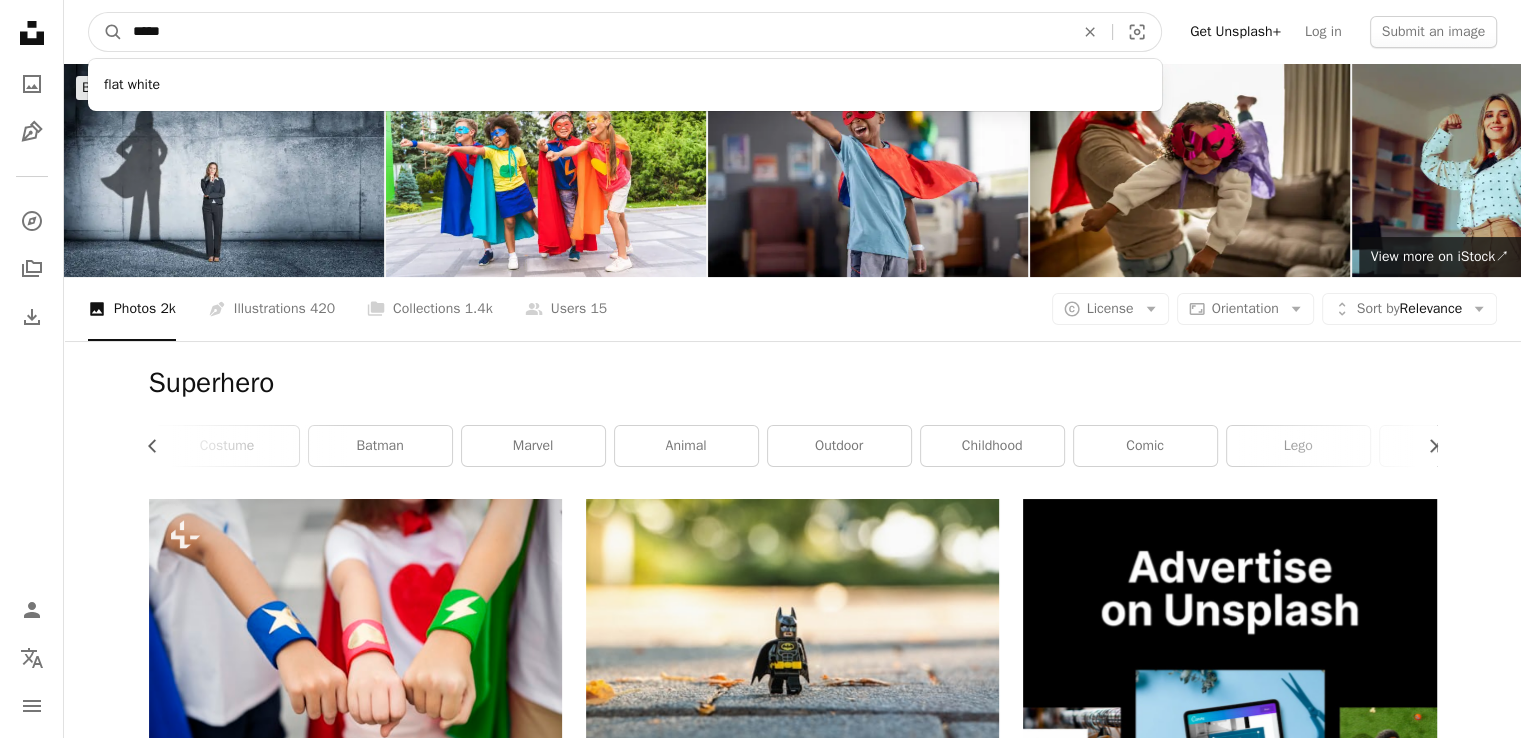 type on "*****" 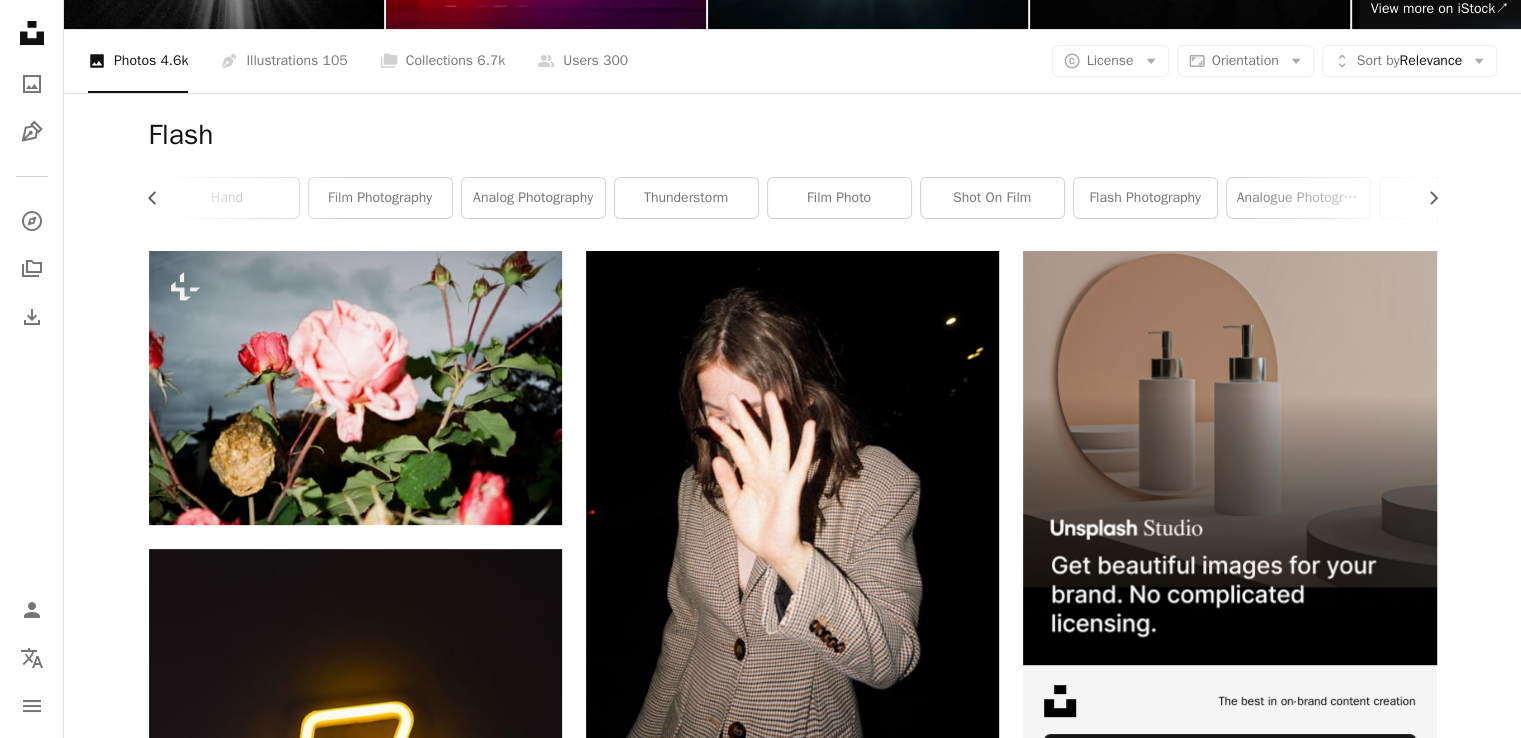 scroll, scrollTop: 280, scrollLeft: 0, axis: vertical 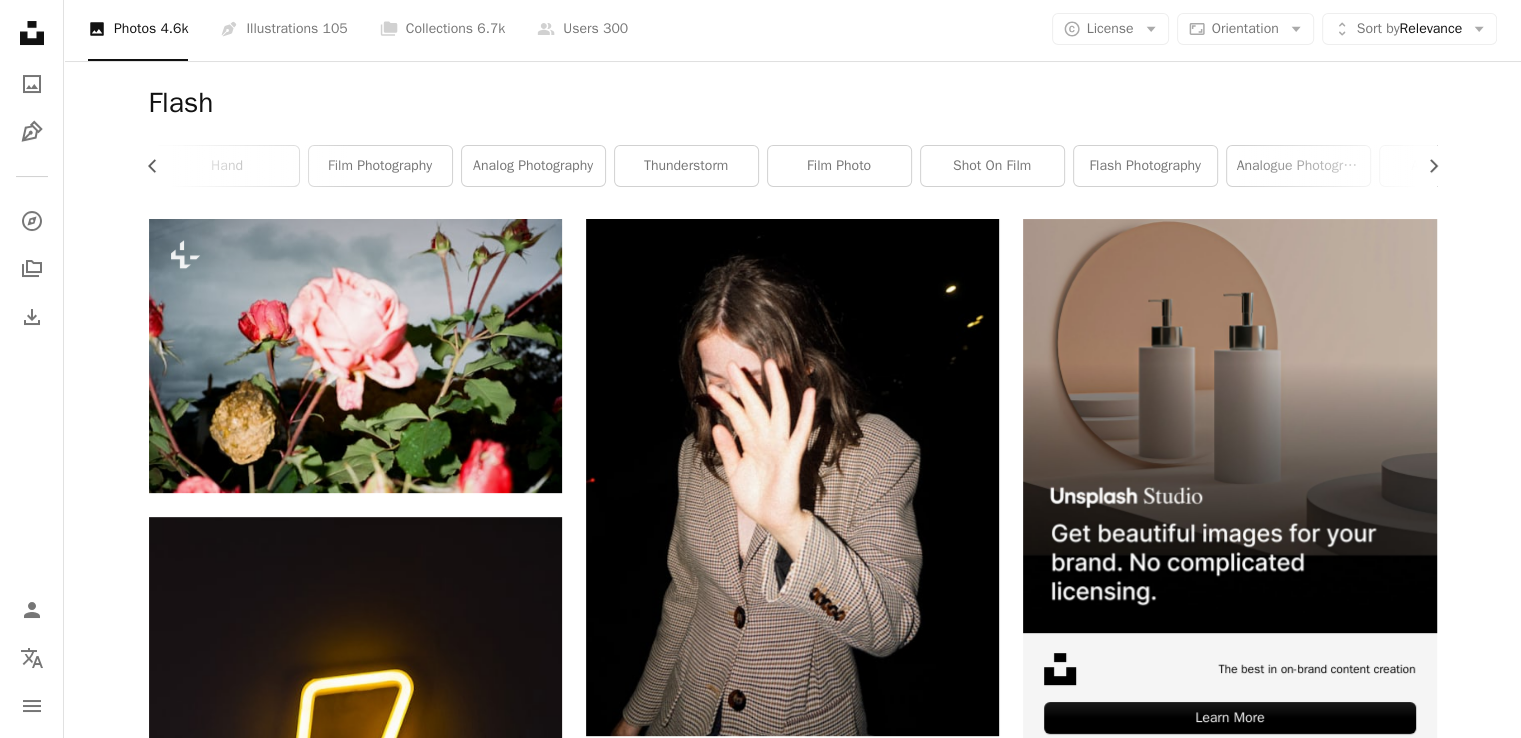 click on "Arrow pointing down" 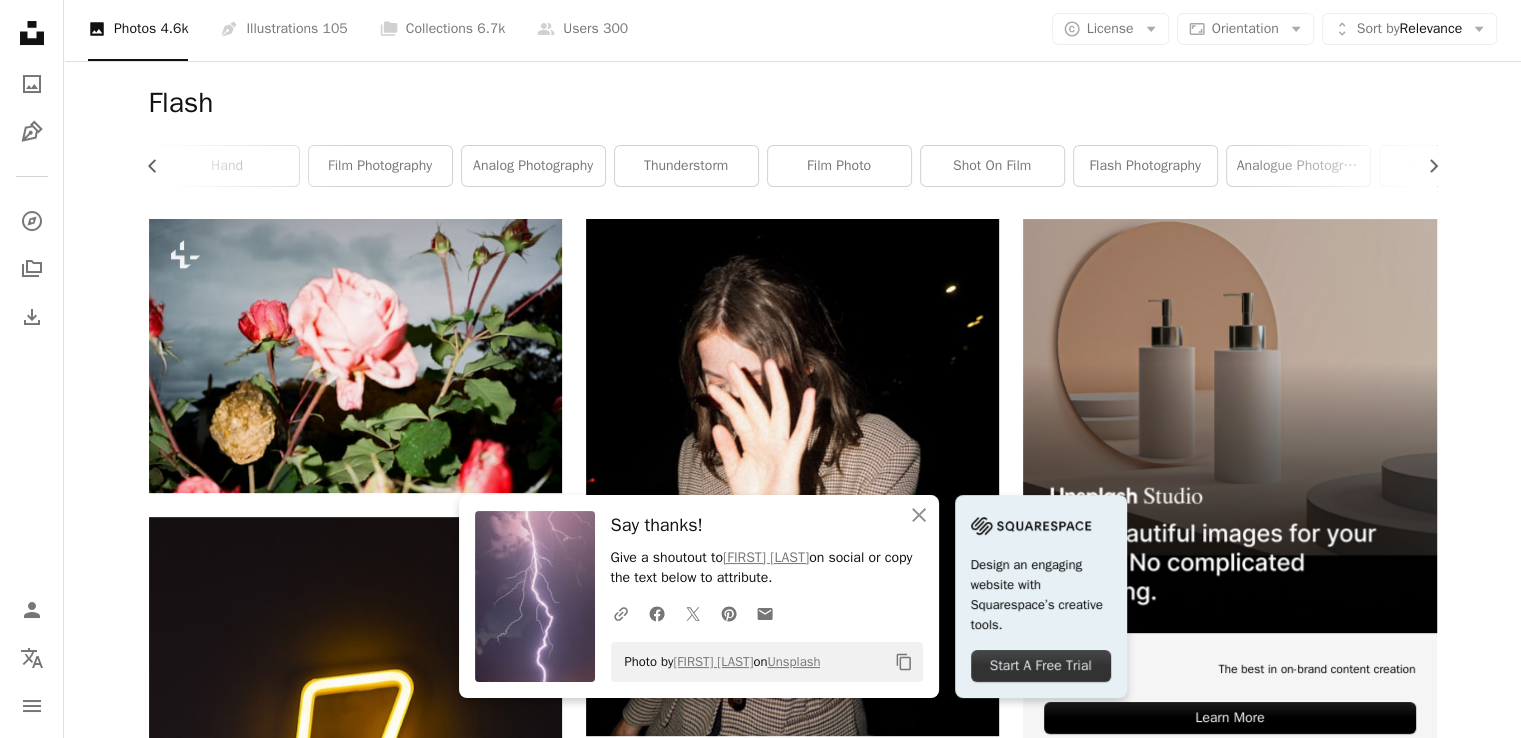 click on "Plus sign for Unsplash+ A heart A plus sign [FIRST] [LAST] For Unsplash+ A lock Download A heart A plus sign dhehaivan Available for hire A checkmark inside of a circle Arrow pointing down A heart A plus sign [FIRST] [LAST] Arrow pointing down A heart A plus sign [FIRST] [LAST] Arrow pointing down Plus sign for Unsplash+ A heart A plus sign [FIRST] [LAST] For Unsplash+ A lock Download A heart A plus sign ben o'bro Arrow pointing down A heart A plus sign [FIRST] [LAST] Arrow pointing down A heart A plus sign [FIRST] [LAST] Arrow pointing down Plus sign for Unsplash+ A heart A plus sign [FIRST] [LAST] For Unsplash+ A lock Download A heart A plus sign [FIRST] [LAST] Available for hire A checkmark inside of a circle Arrow pointing down A heart A plus sign [FIRST] [LAST] Available for hire A checkmark inside of a circle Arrow pointing down Plus sign for Unsplash+ A heart A plus sign tabitha turner For Unsplash+ A lock Download A heart A plus sign Ramsés Cervantes Available for hire A checkmark inside of a circle A heart" at bounding box center [792, 1839] 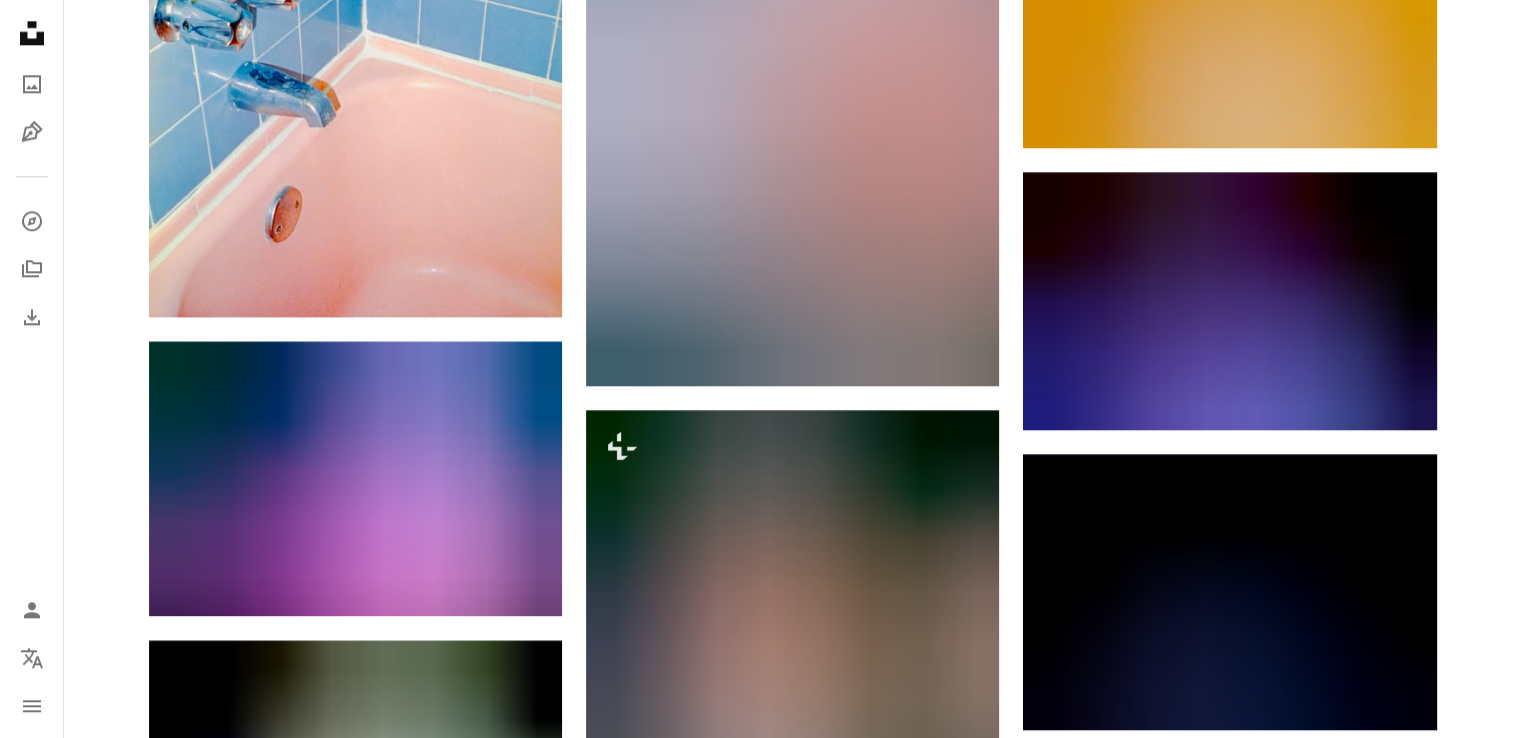 scroll, scrollTop: 2360, scrollLeft: 0, axis: vertical 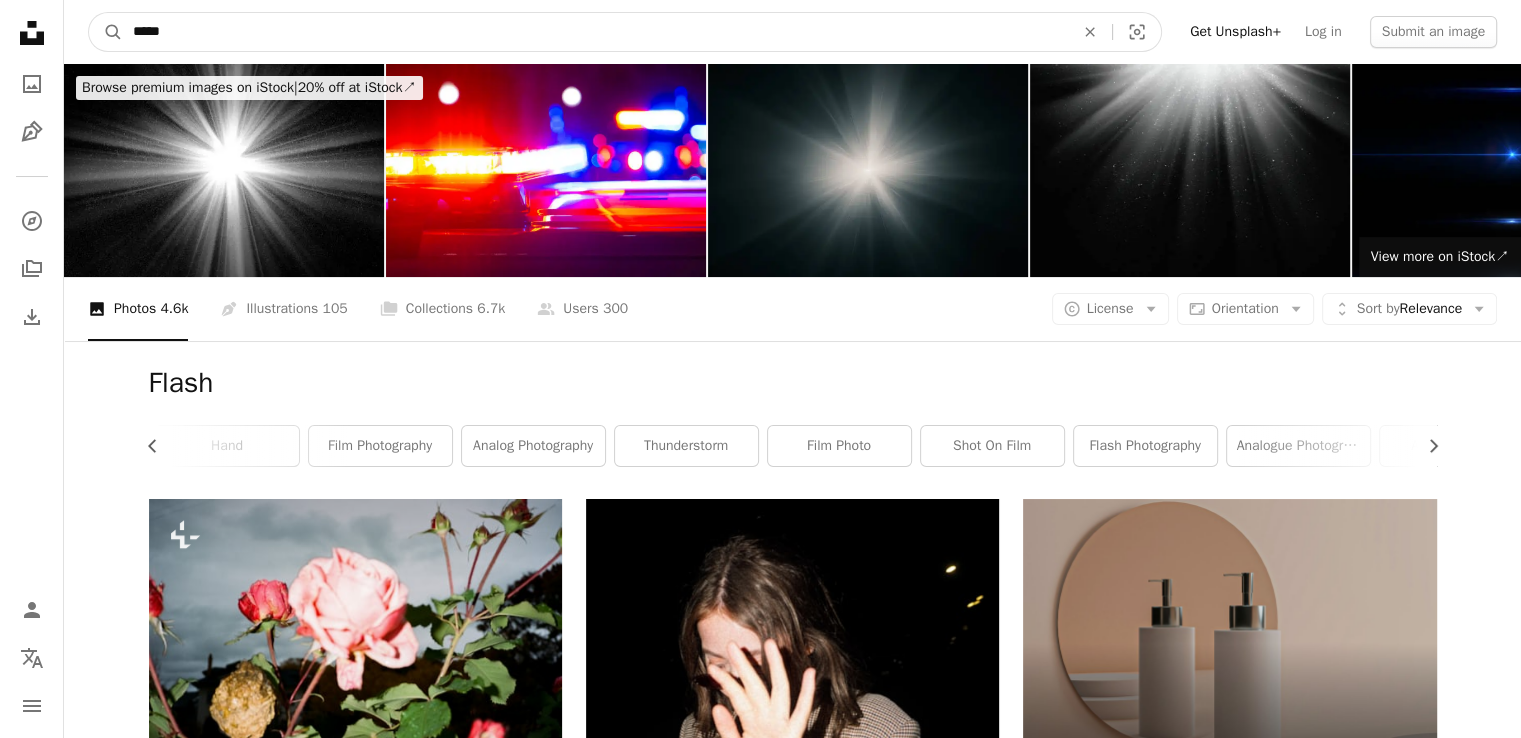 click on "*****" at bounding box center [595, 32] 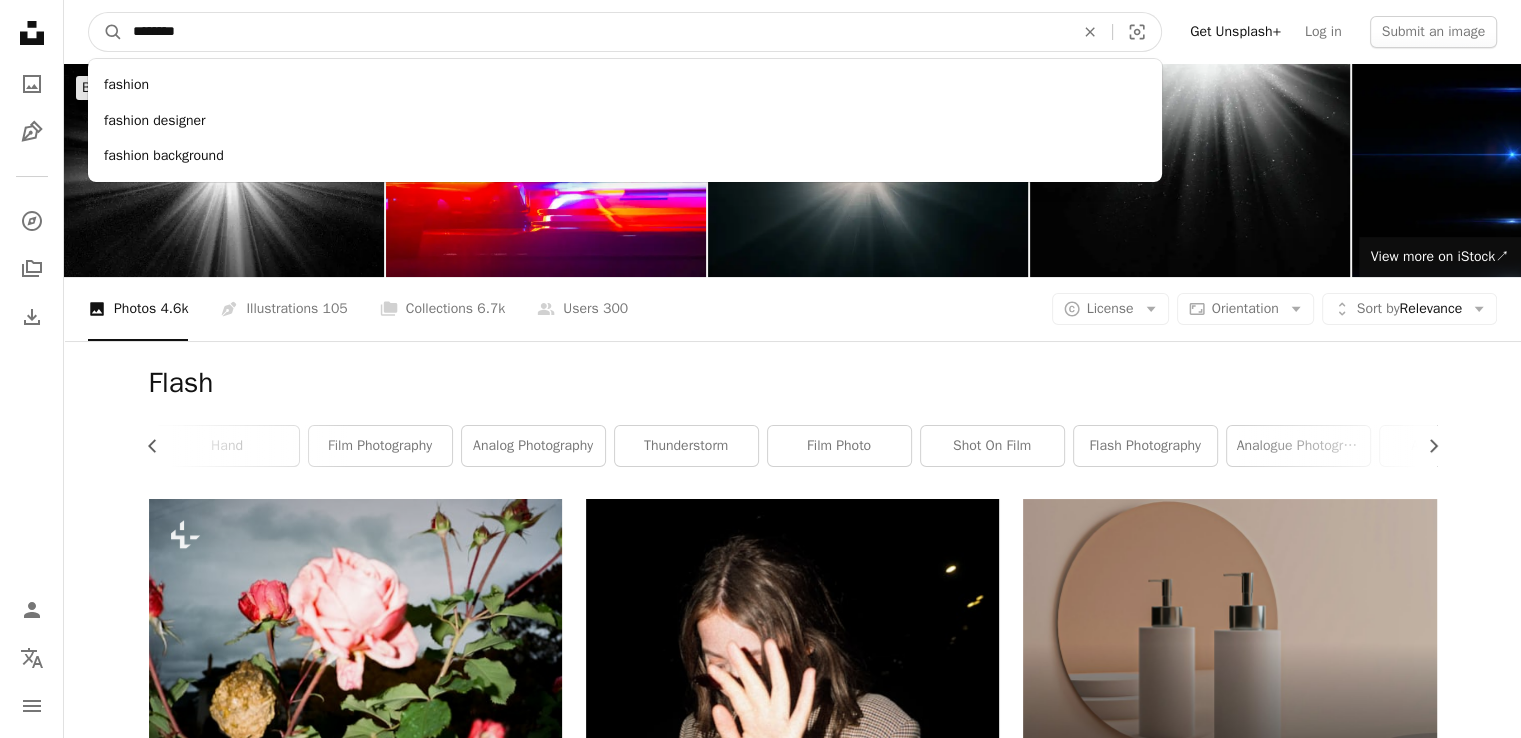 type on "********" 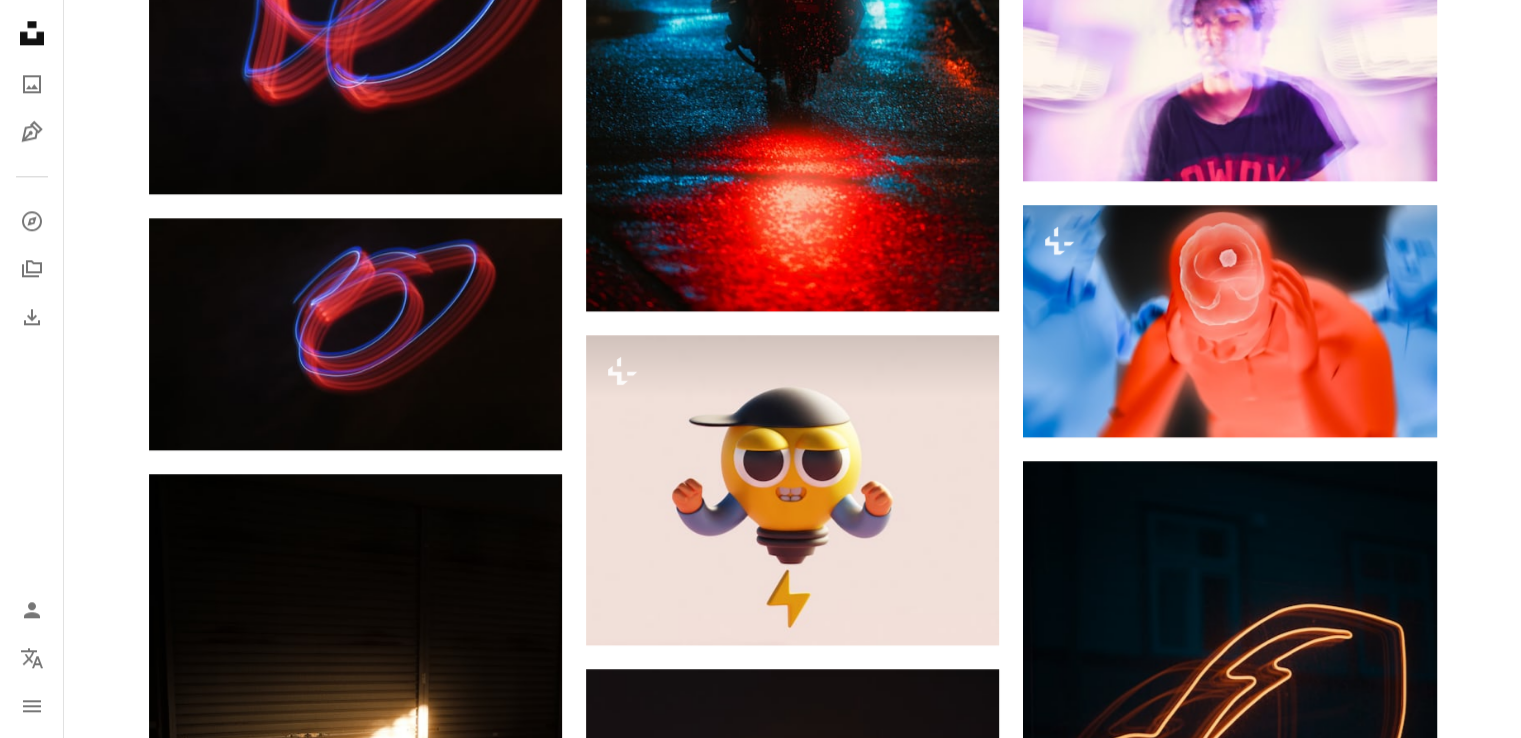 scroll, scrollTop: 2560, scrollLeft: 0, axis: vertical 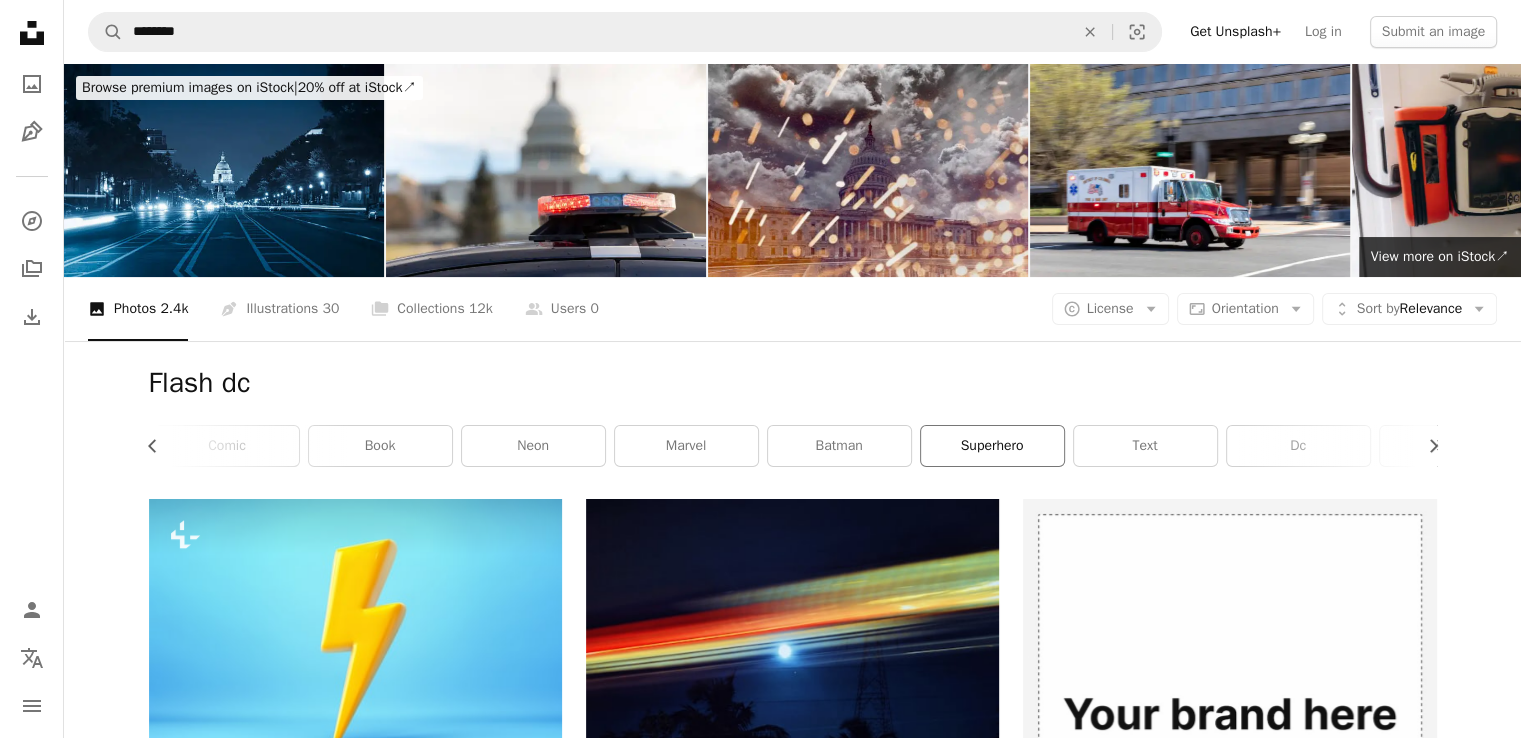 click on "superhero" at bounding box center [992, 446] 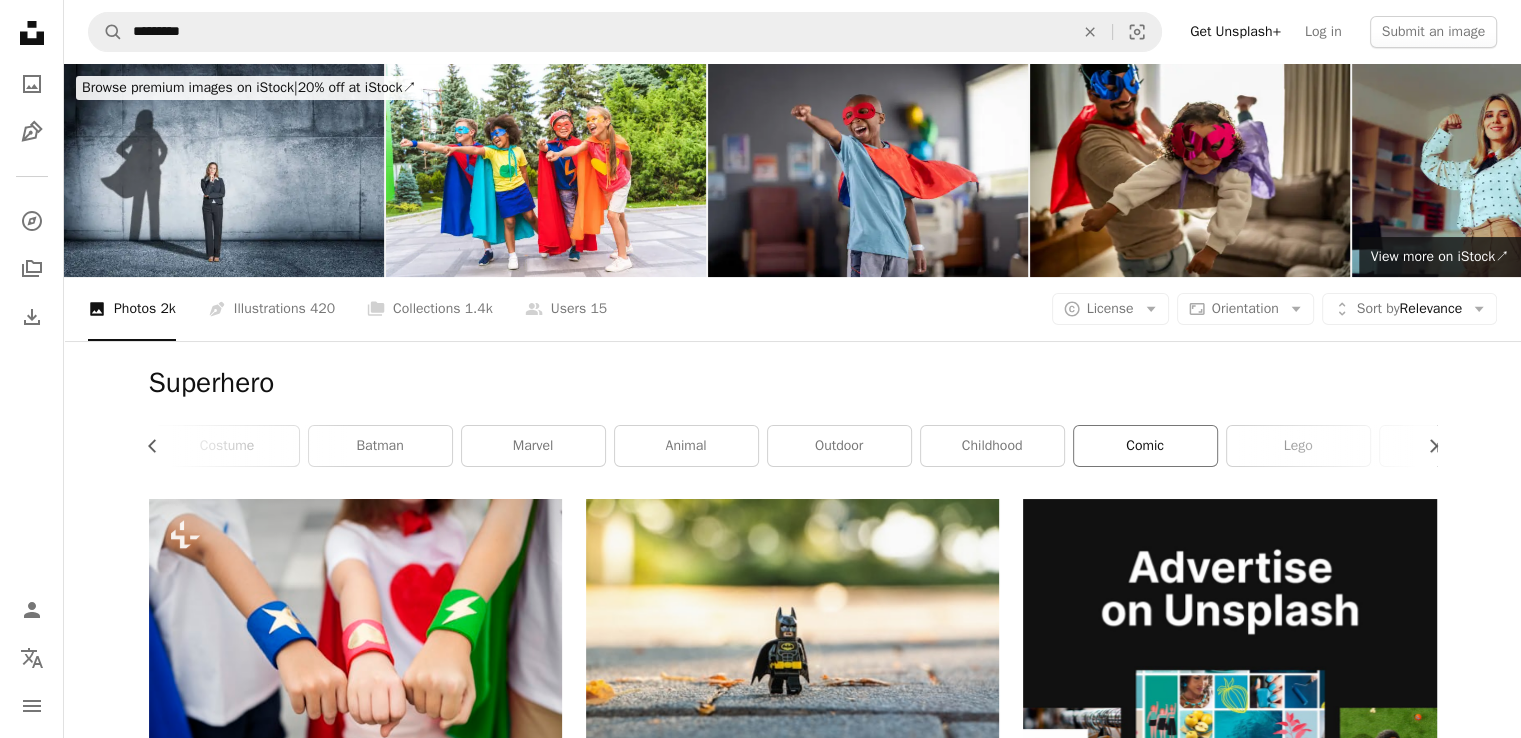 click on "comic" at bounding box center [1145, 446] 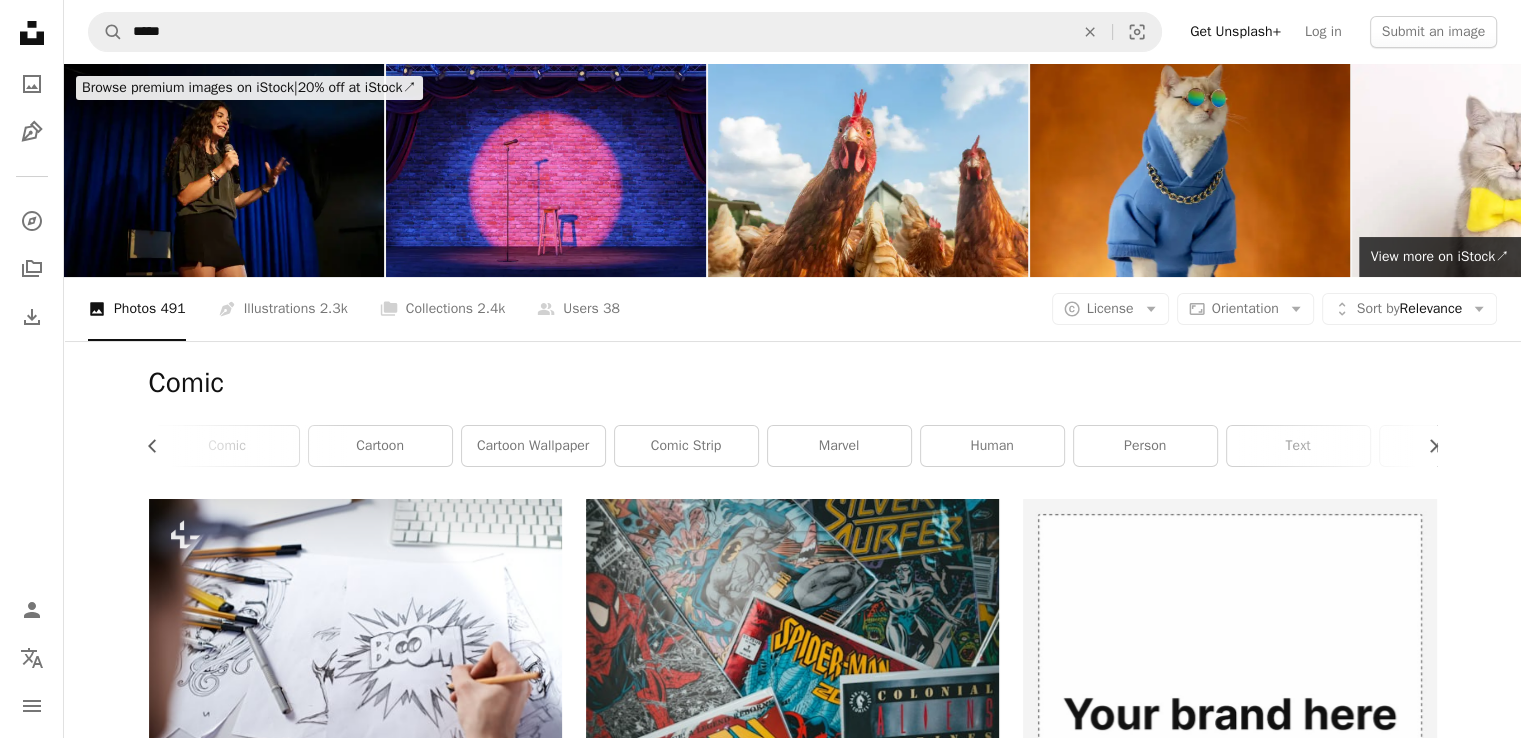click on "Comic Chevron left Chevron right book comic book comic cartoon cartoon wallpaper comic strip marvel human person text explosion operation doomsday" at bounding box center (793, 420) 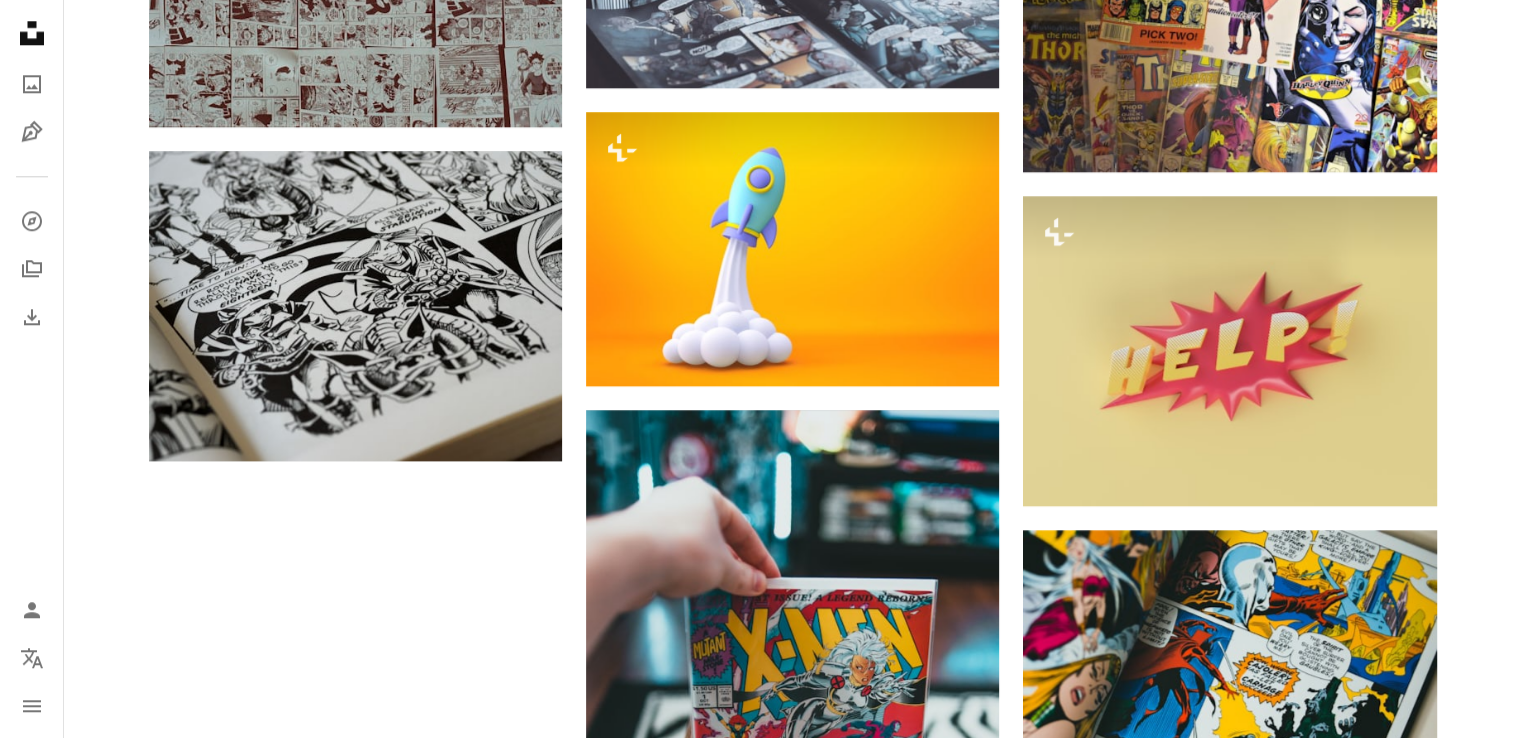 scroll, scrollTop: 2160, scrollLeft: 0, axis: vertical 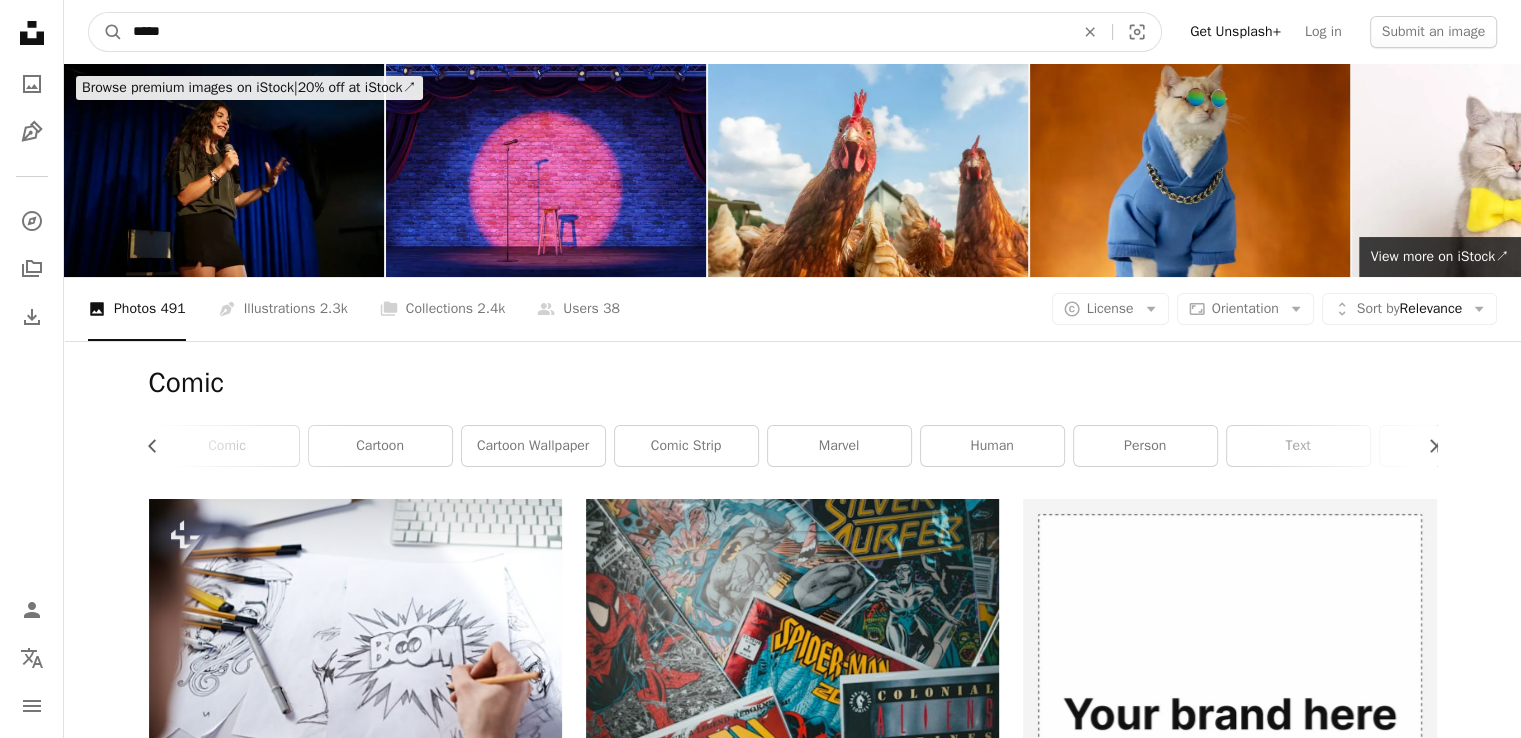 click on "*****" at bounding box center [595, 32] 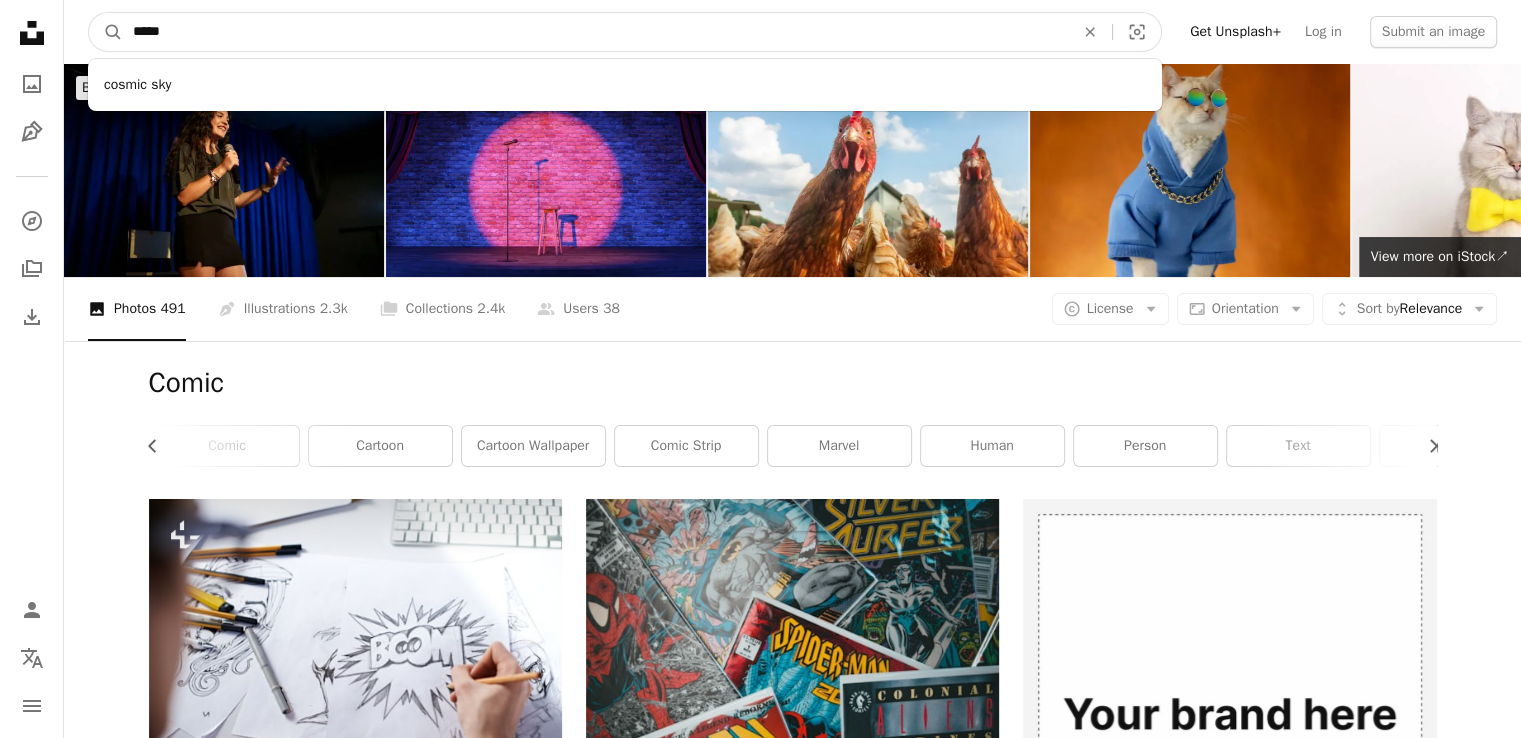 type on "*" 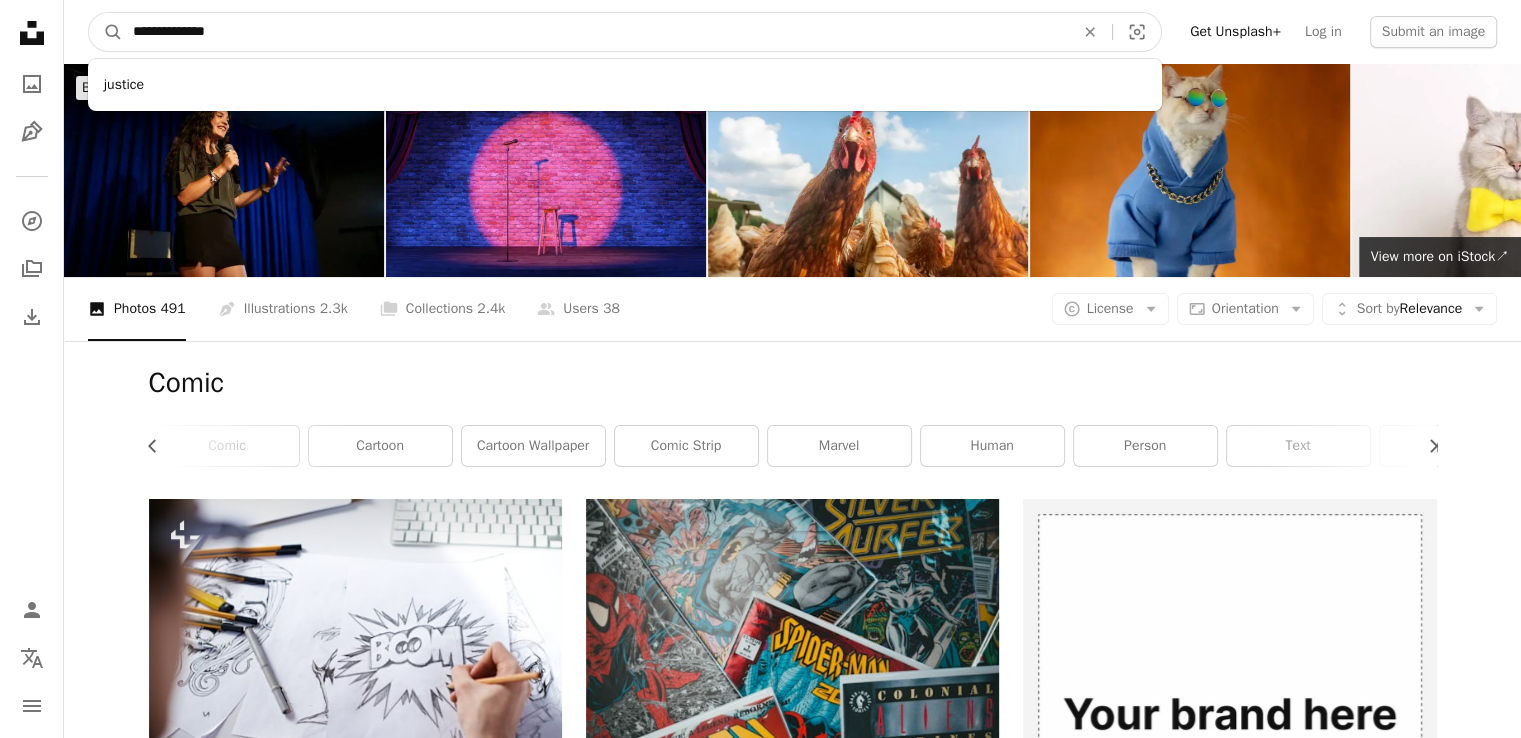 type on "**********" 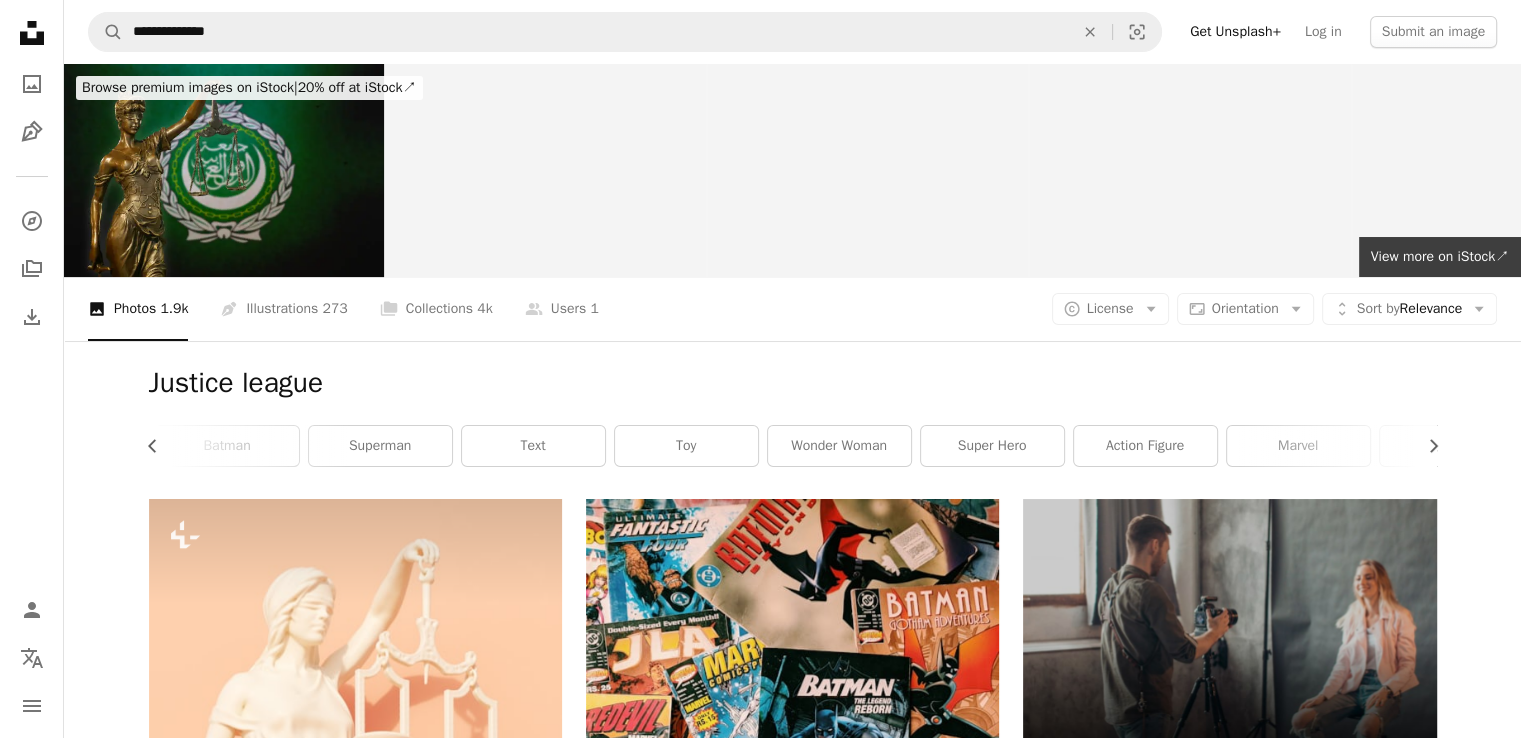 click on "Justice league" at bounding box center [793, 383] 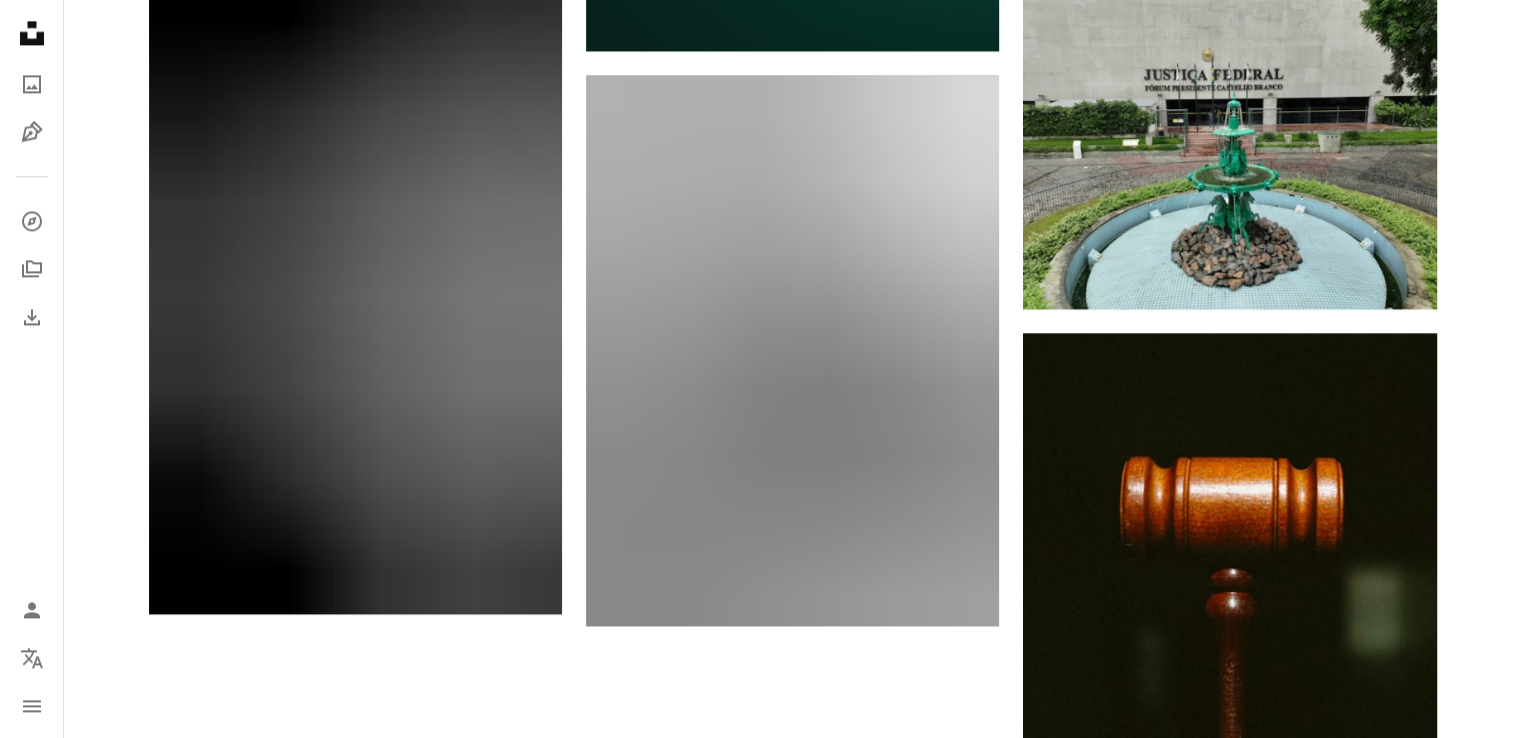 scroll, scrollTop: 2960, scrollLeft: 0, axis: vertical 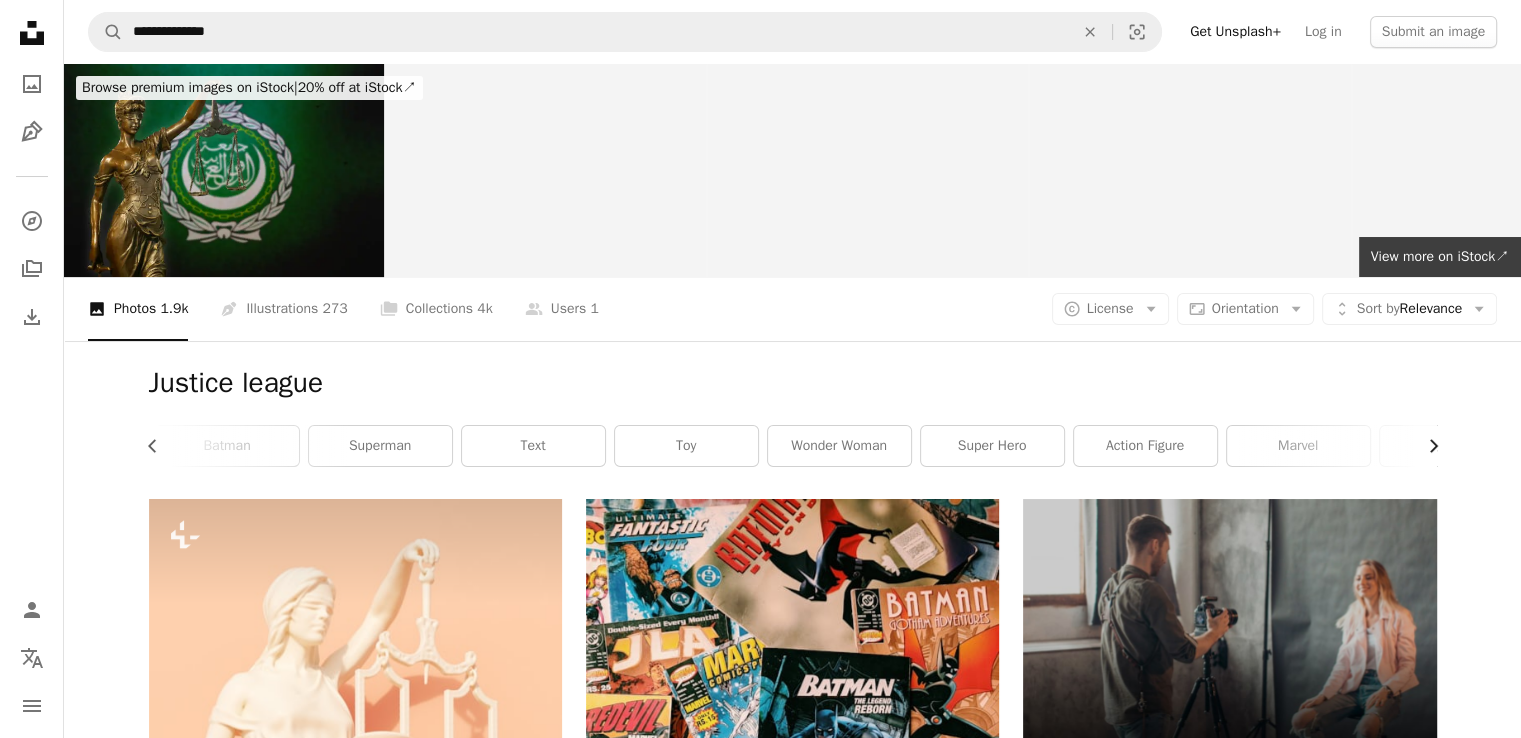 click on "Chevron right" at bounding box center [1426, 446] 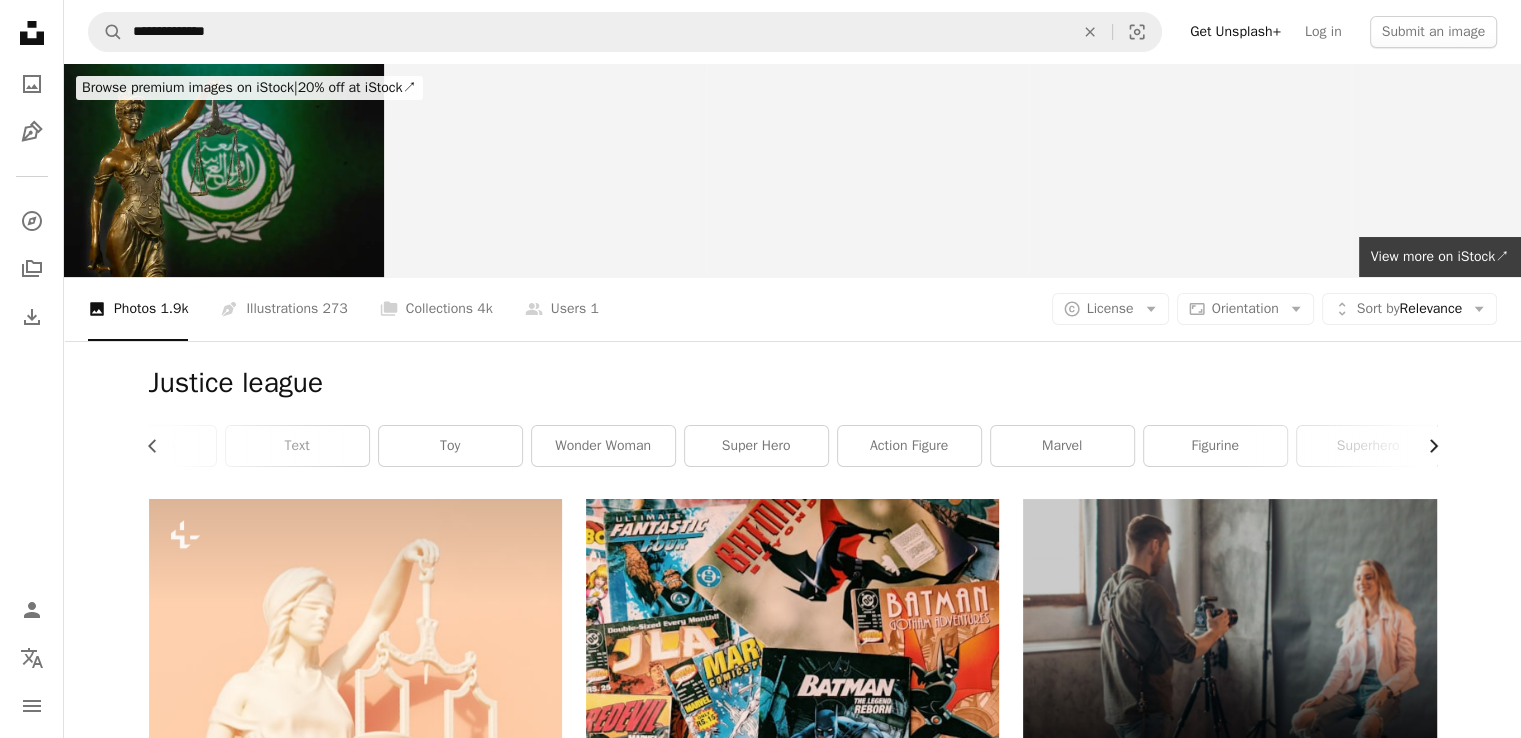 scroll, scrollTop: 0, scrollLeft: 540, axis: horizontal 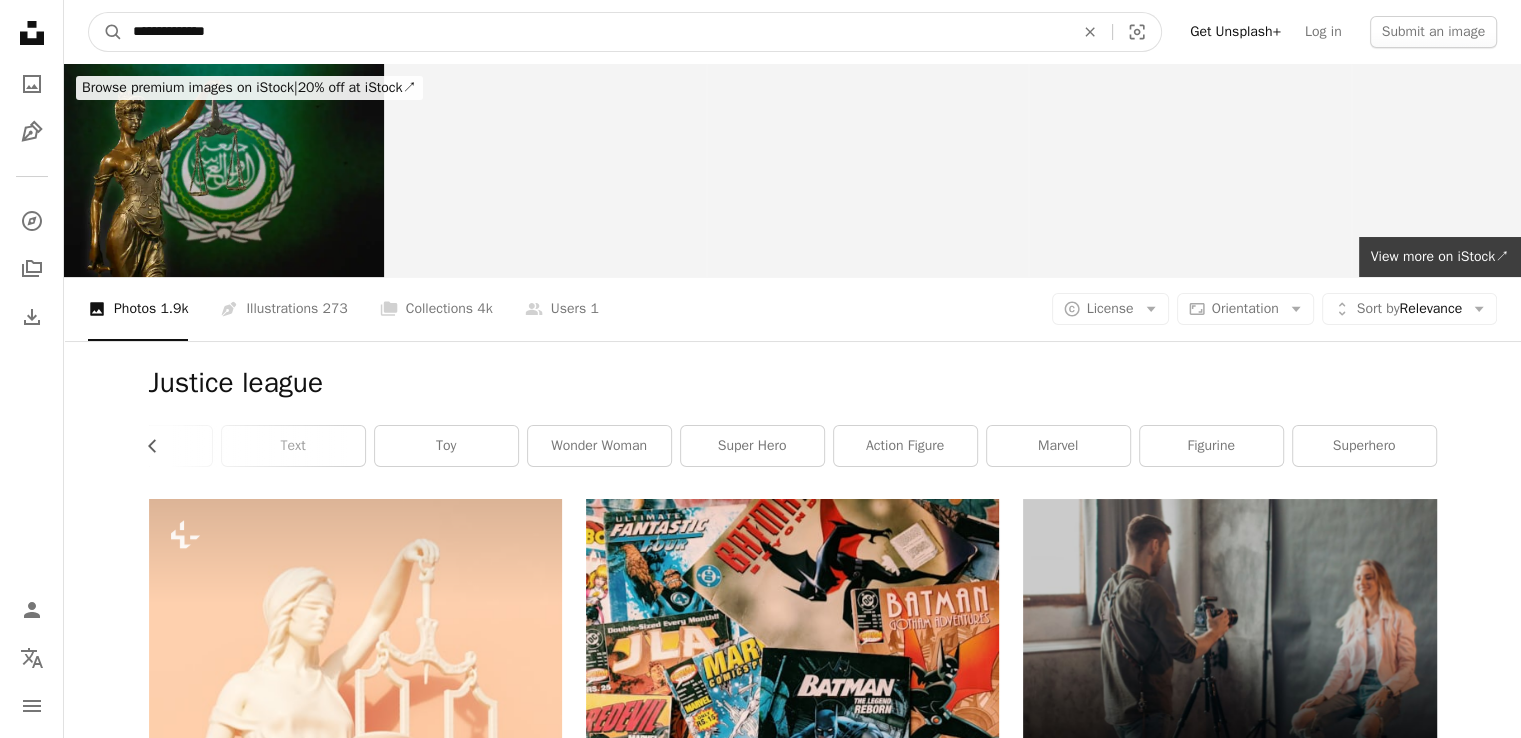 click on "**********" at bounding box center [595, 32] 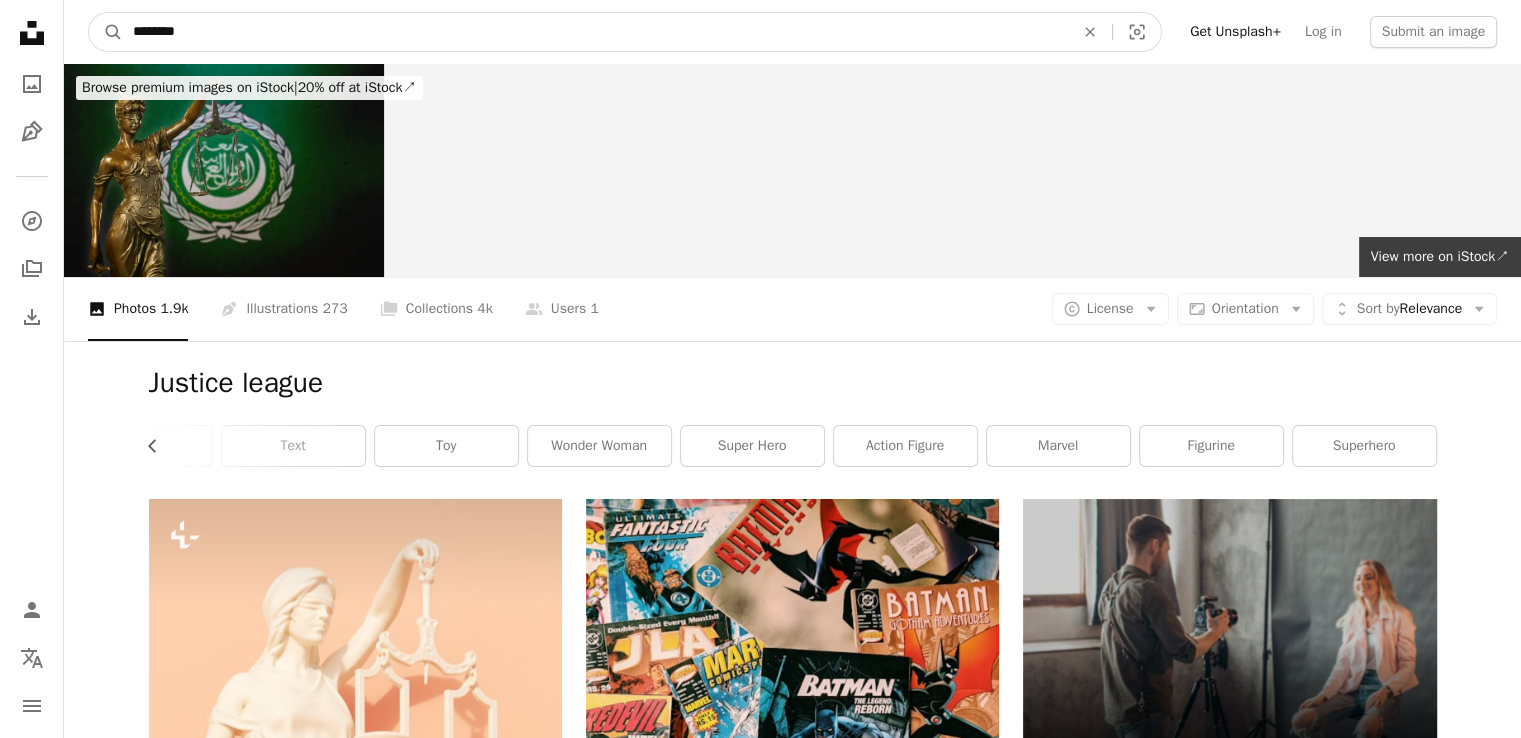 type on "********" 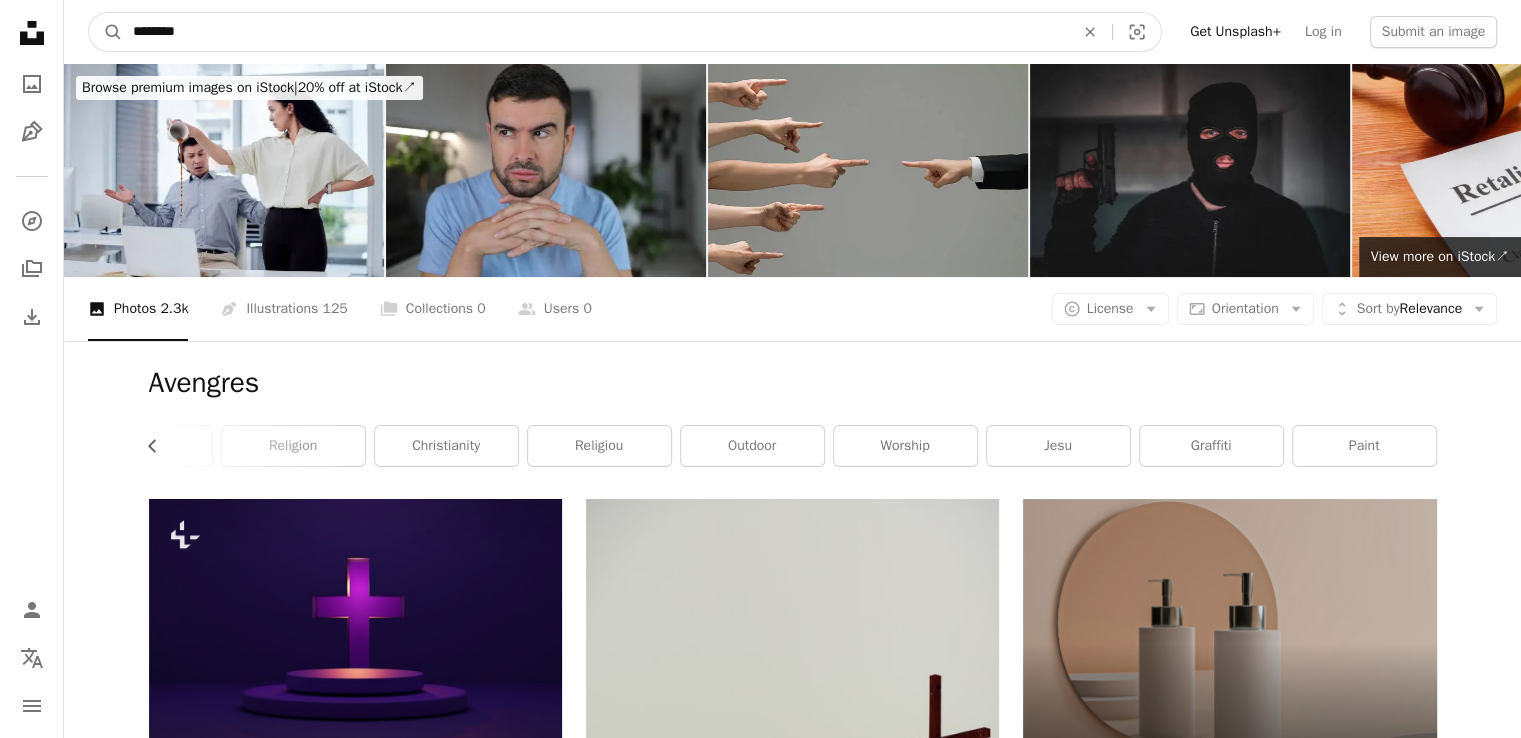 click on "********" at bounding box center (595, 32) 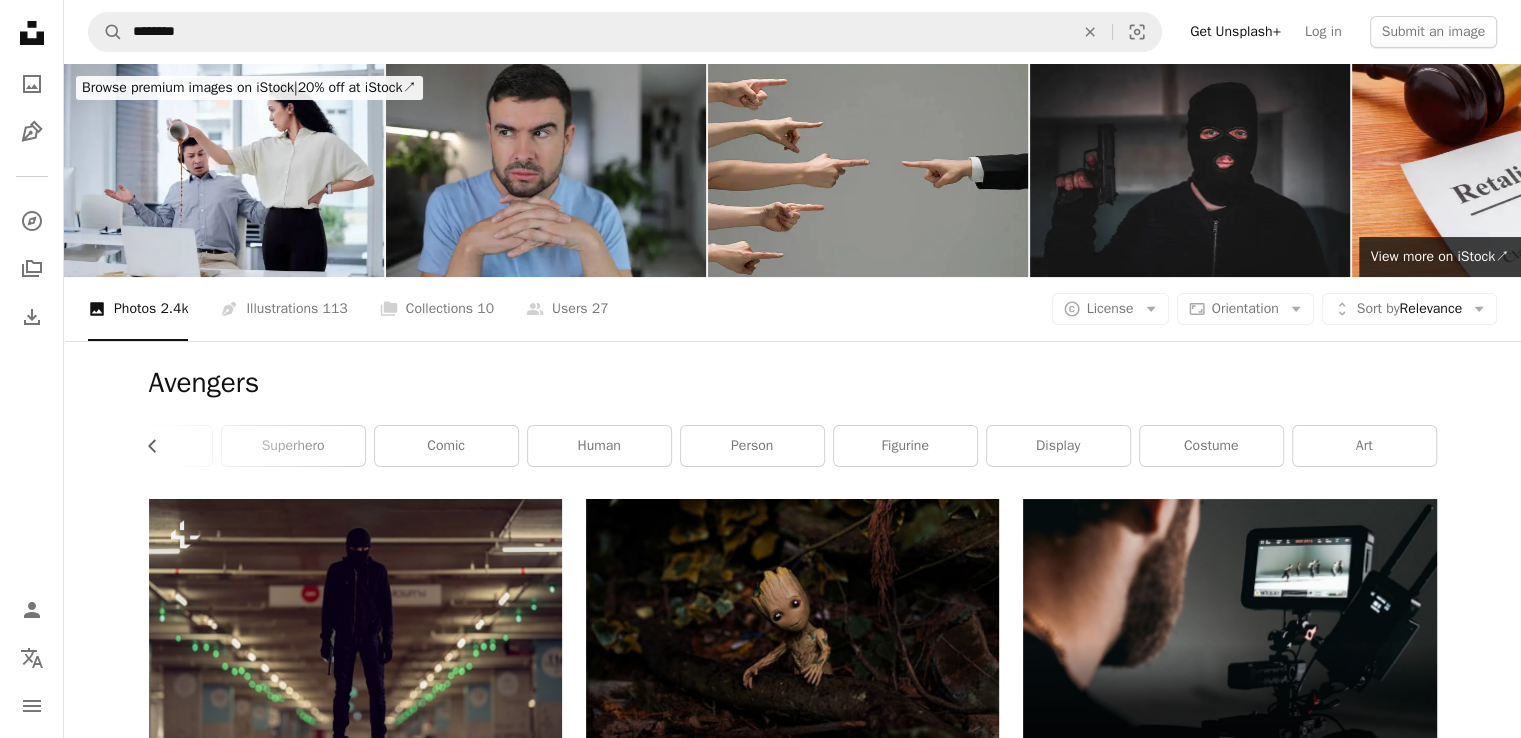 click on "[FIRST] [LAST]" at bounding box center (793, 420) 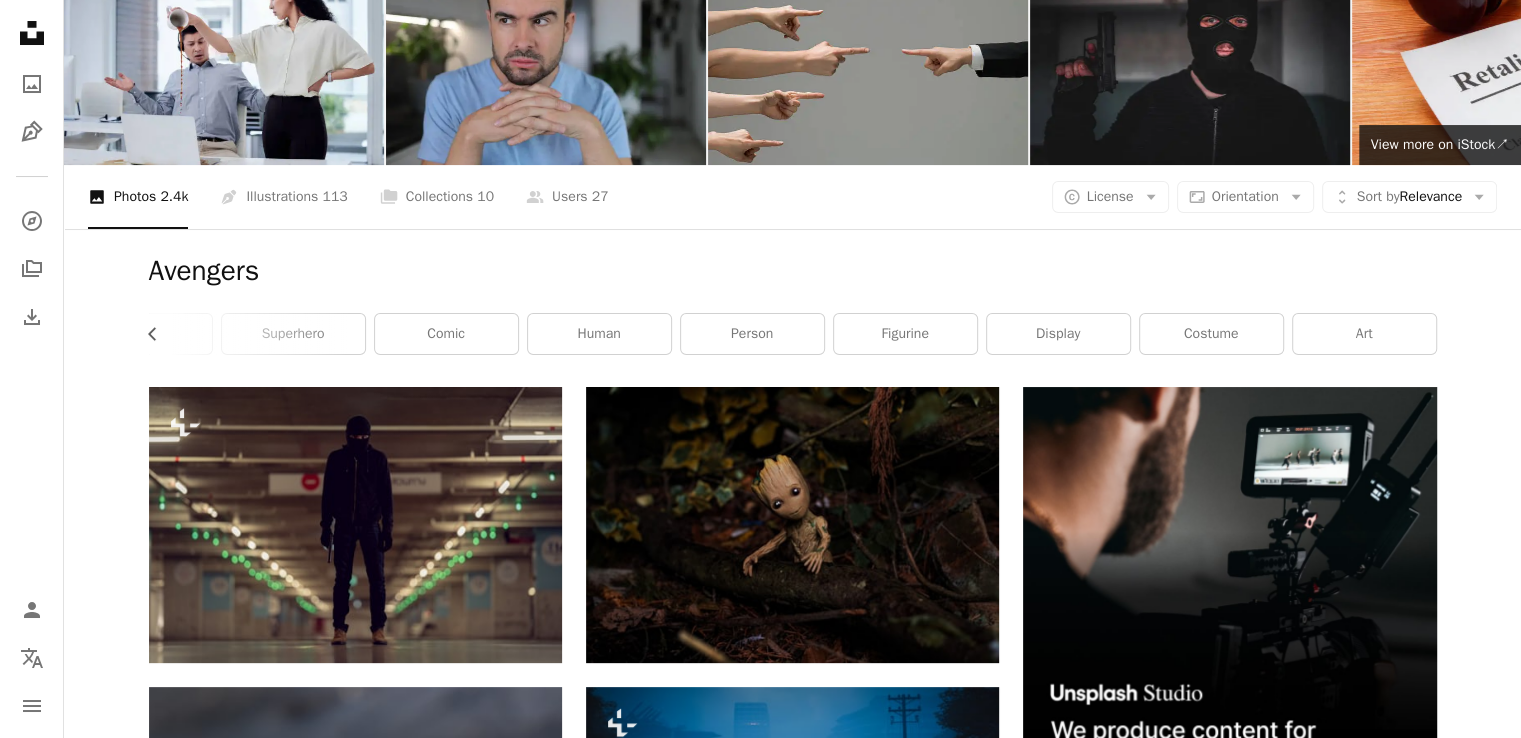 scroll, scrollTop: 200, scrollLeft: 0, axis: vertical 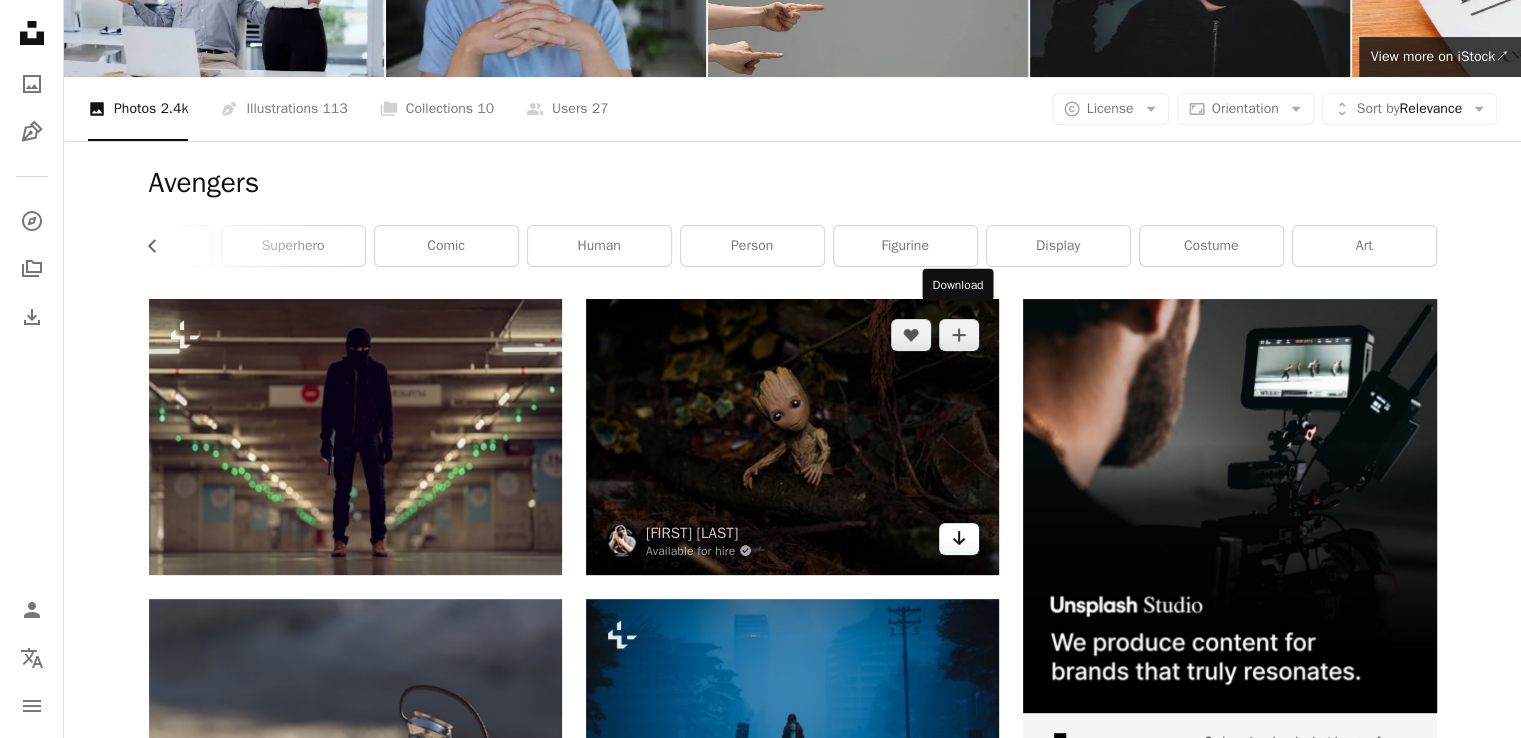 click on "Arrow pointing down" 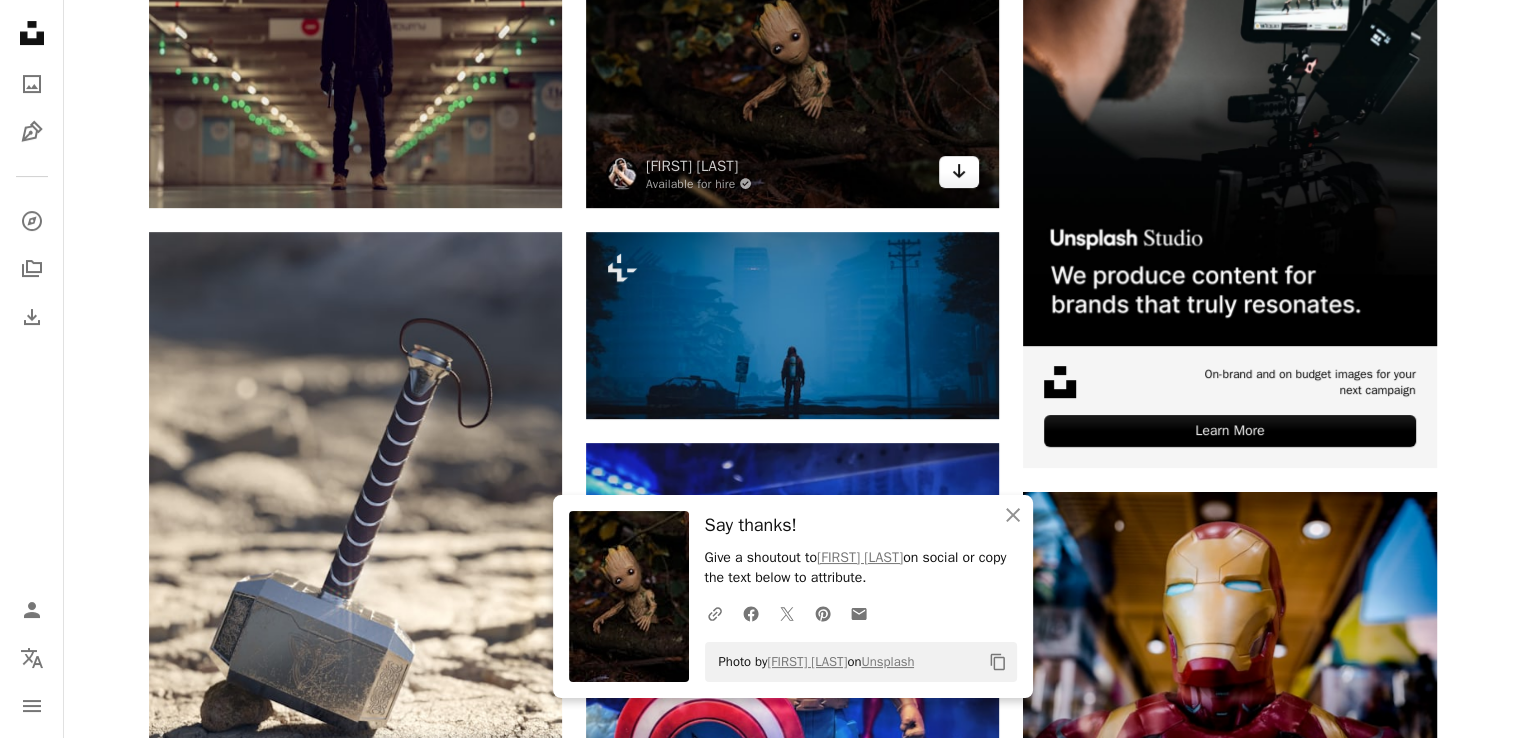 scroll, scrollTop: 600, scrollLeft: 0, axis: vertical 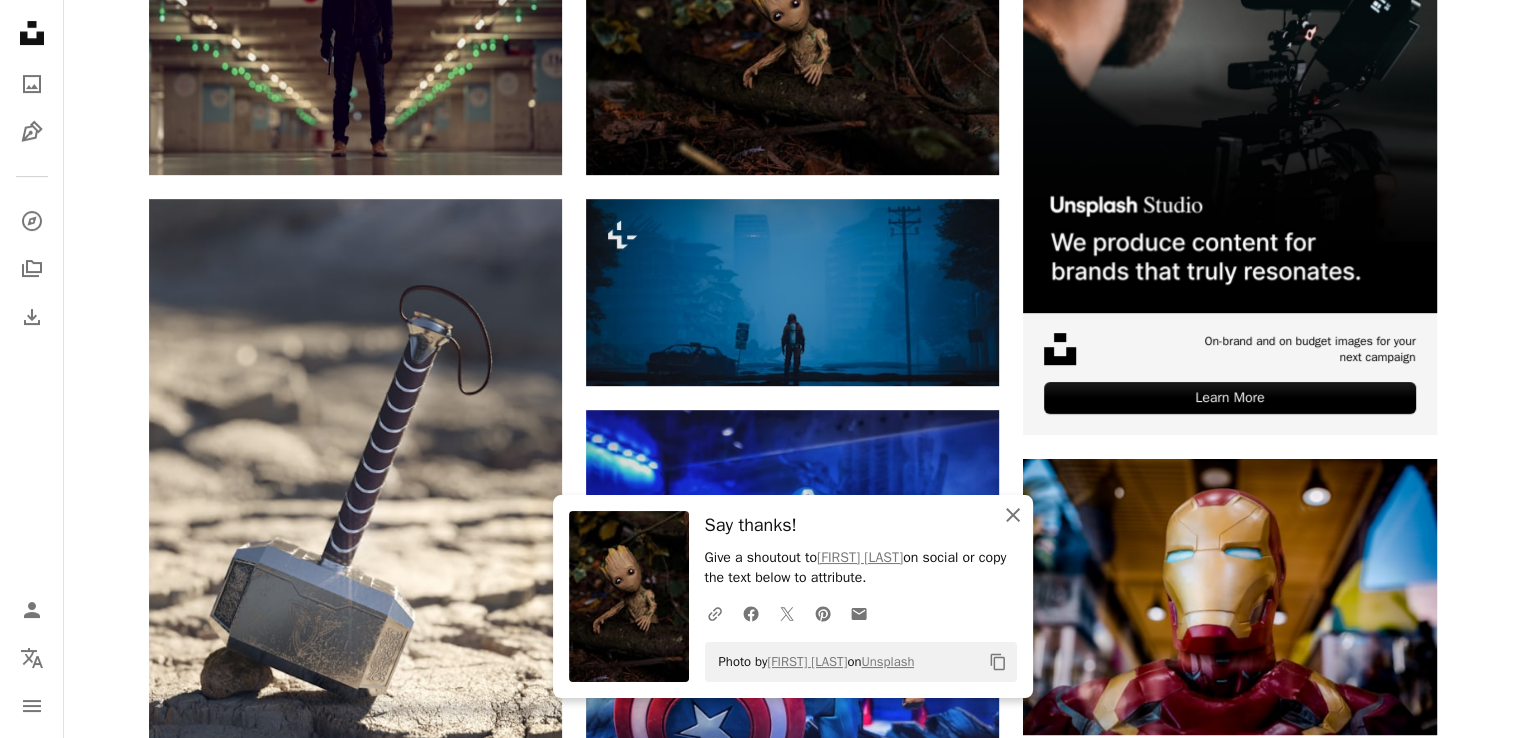 click on "An X shape" 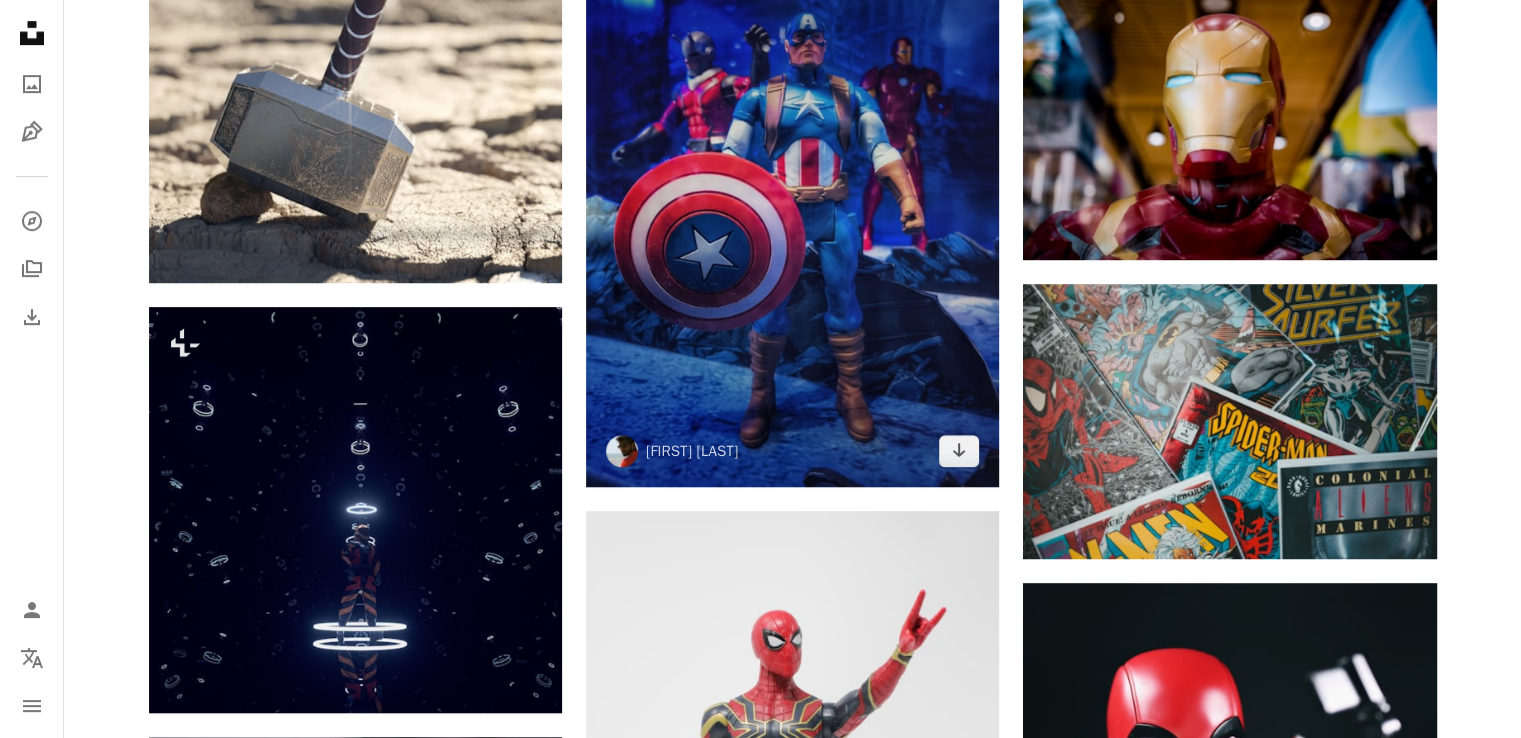 scroll, scrollTop: 1080, scrollLeft: 0, axis: vertical 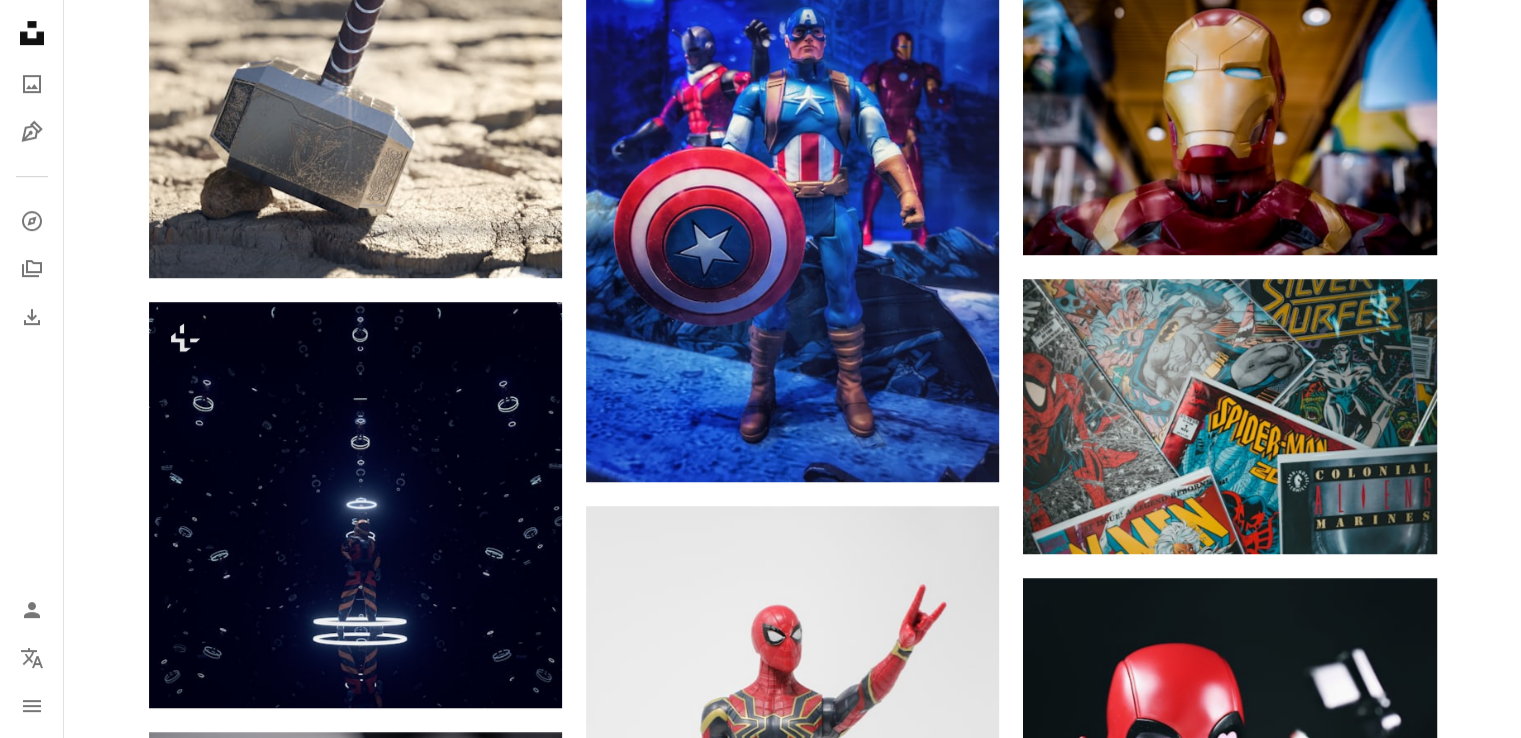 click on "Plus sign for Unsplash+ A heart A plus sign Getty Images For Unsplash+ A lock Download A heart A plus sign ANIRUDH Available for hire A checkmark inside of a circle Arrow pointing down Plus sign for Unsplash+ A heart A plus sign Getty Images For Unsplash+ A lock Download A heart A plus sign Robert Torres Available for hire A checkmark inside of a circle Arrow pointing down A heart A plus sign Mulyadi Available for hire A checkmark inside of a circle Arrow pointing down A heart A plus sign Fujiphilm Arrow pointing down A heart A plus sign Poodar Chu Available for hire A checkmark inside of a circle Arrow pointing down A heart A plus sign Taylor Williams Available for hire A checkmark inside of a circle Arrow pointing down Plus sign for Unsplash+ A heart A plus sign paul campbell For Unsplash+ A lock Download A heart A plus sign Fredrick john Arrow pointing down A heart A plus sign King Lip Arrow pointing down A heart A plus sign Azmathulla Shaik Arrow pointing down A heart A plus sign Mulyadi Learn More" at bounding box center (793, 1027) 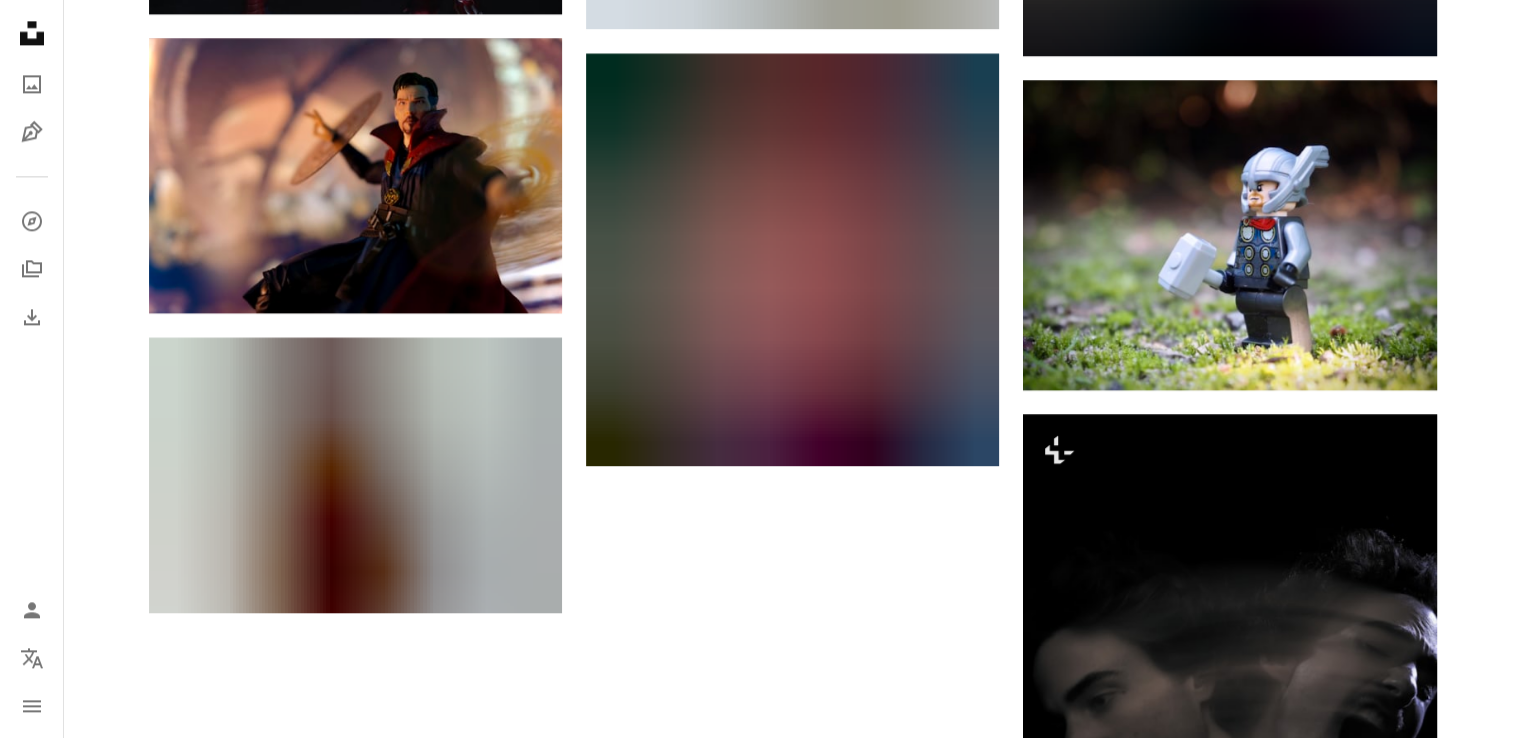 scroll, scrollTop: 2860, scrollLeft: 0, axis: vertical 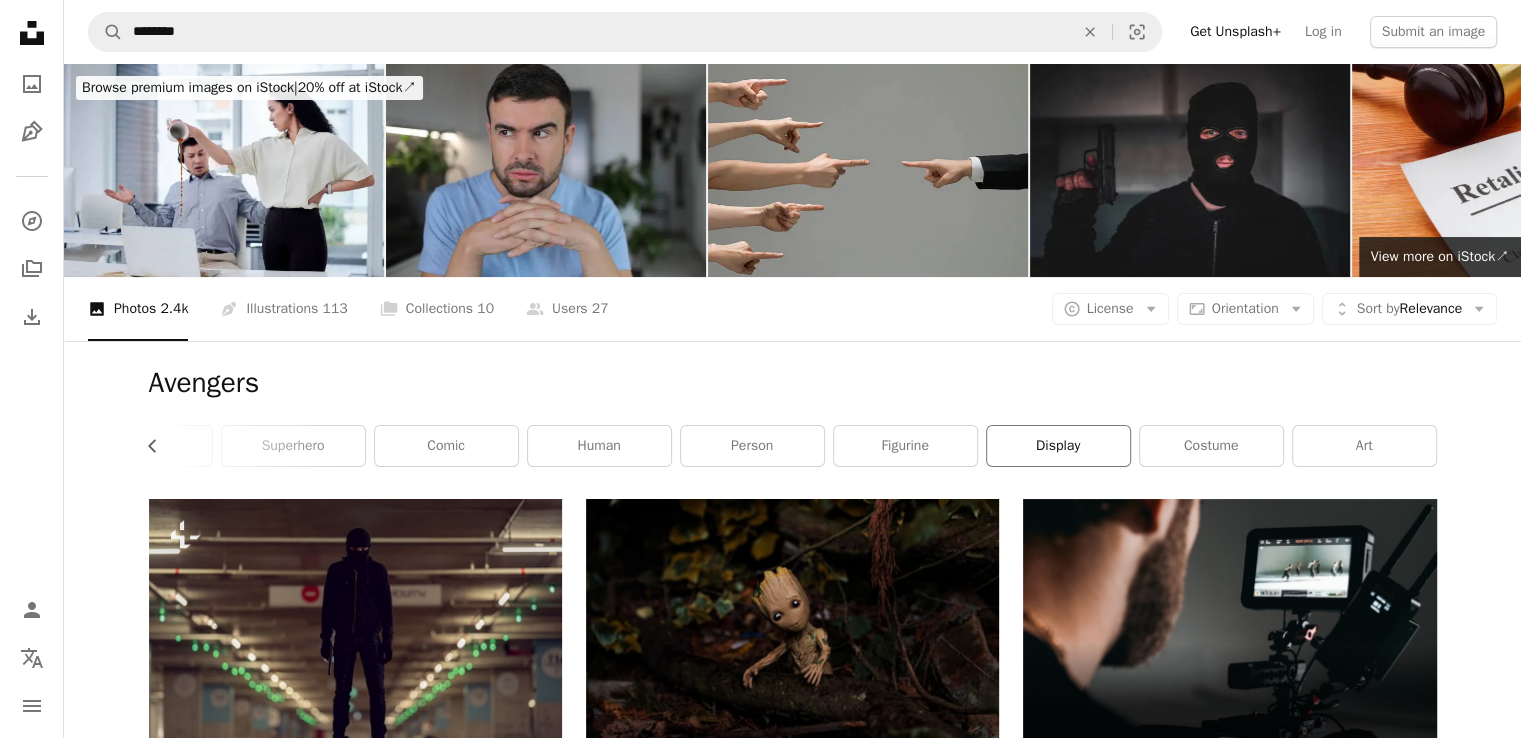 click on "display" at bounding box center (1058, 446) 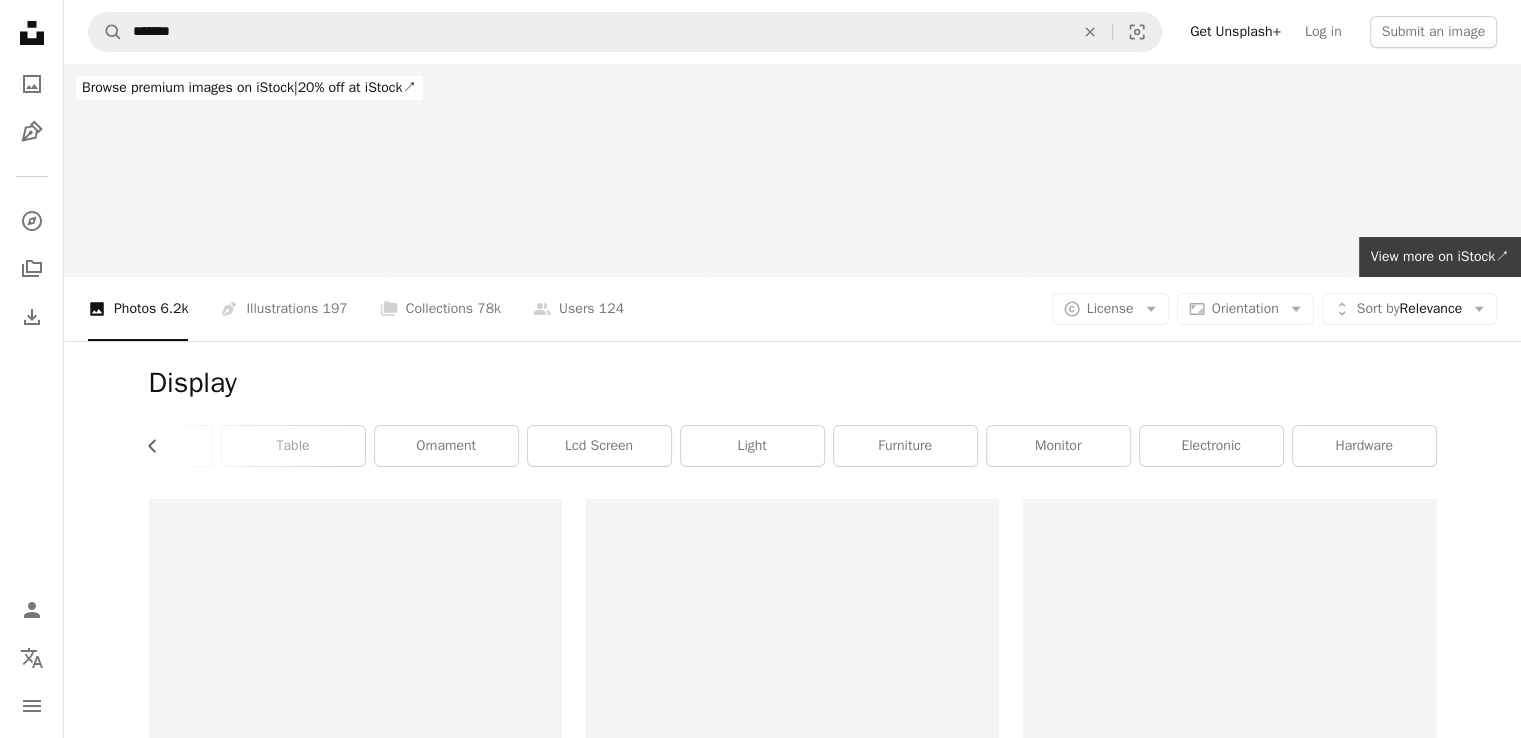 scroll, scrollTop: 0, scrollLeft: 387, axis: horizontal 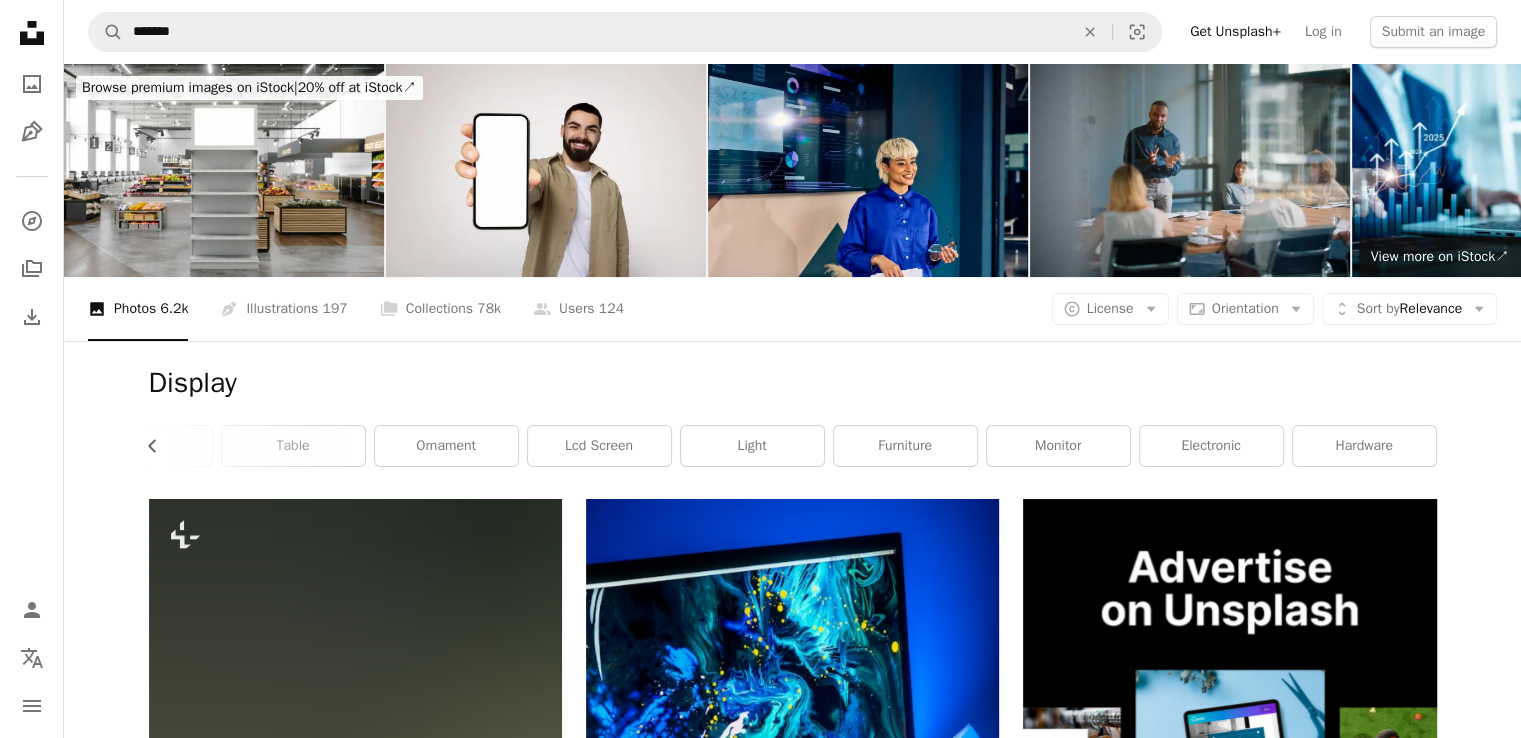 click on "Display" at bounding box center [793, 383] 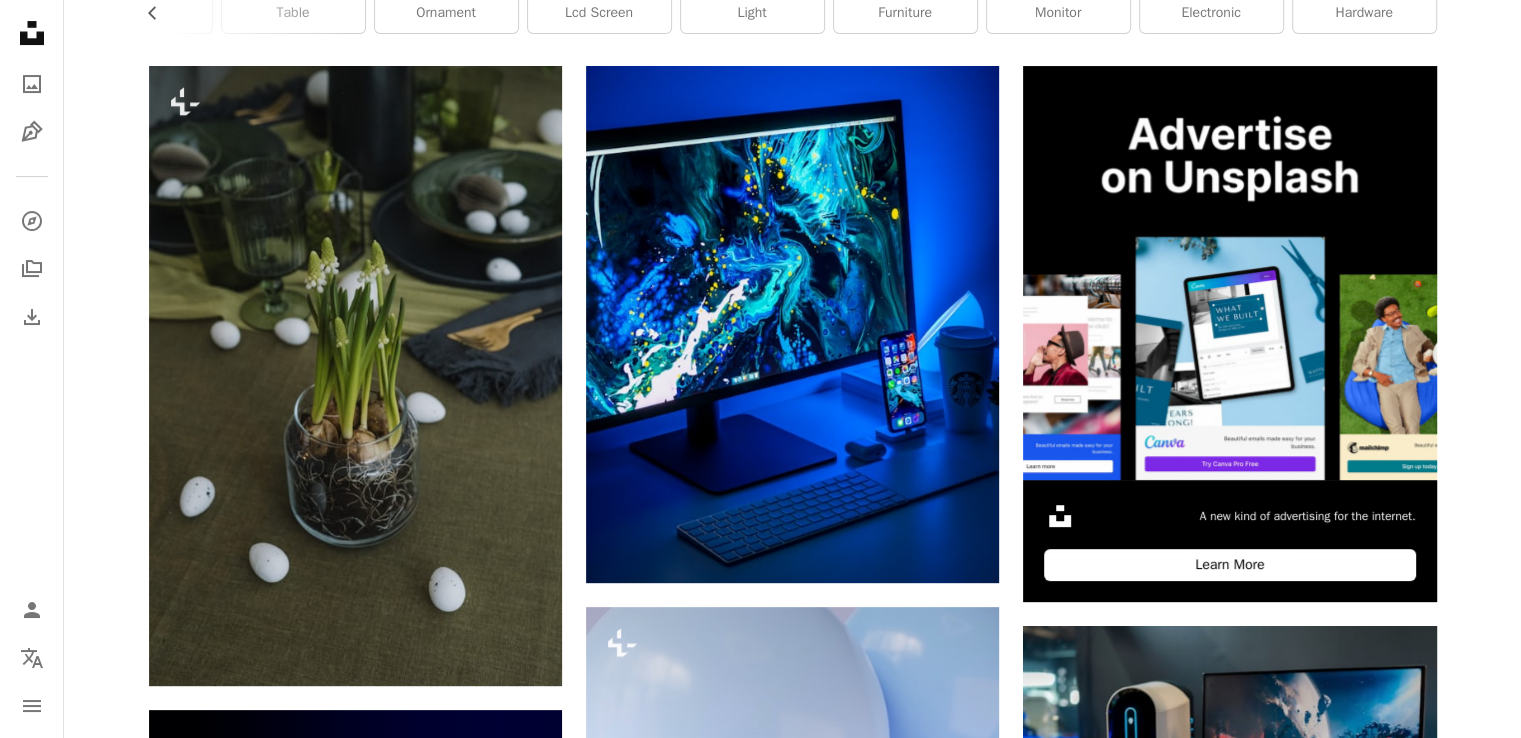 scroll, scrollTop: 0, scrollLeft: 0, axis: both 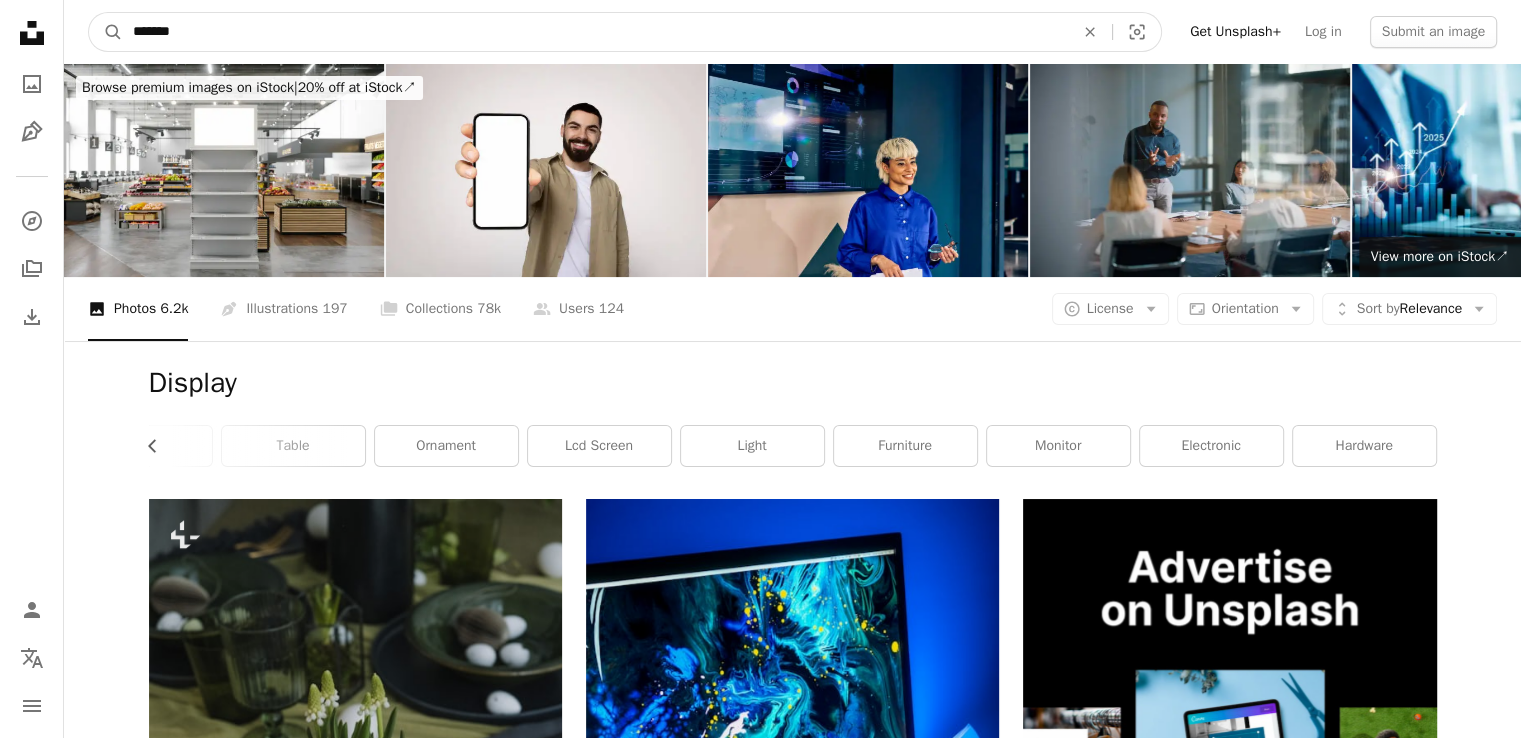 click on "*******" at bounding box center (595, 32) 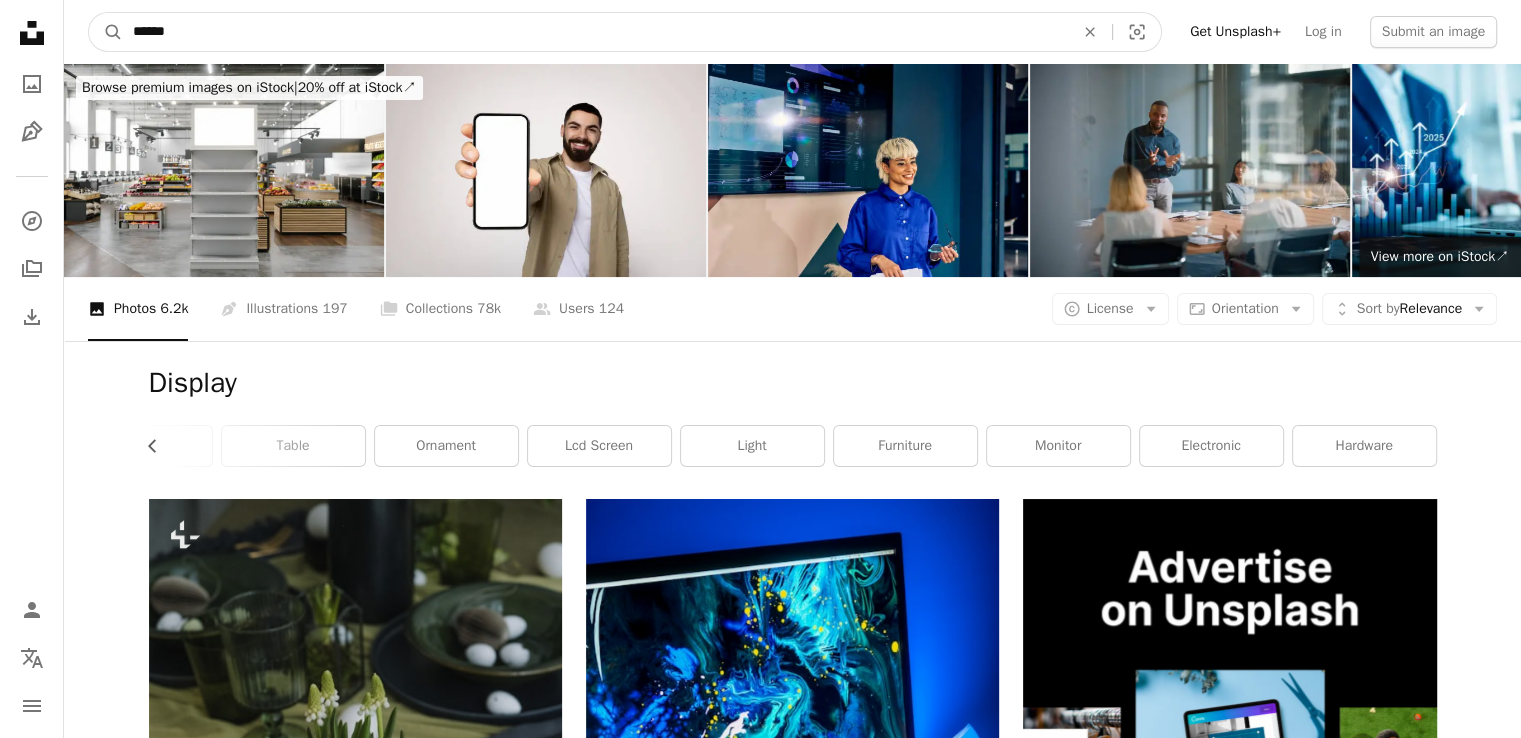 type on "******" 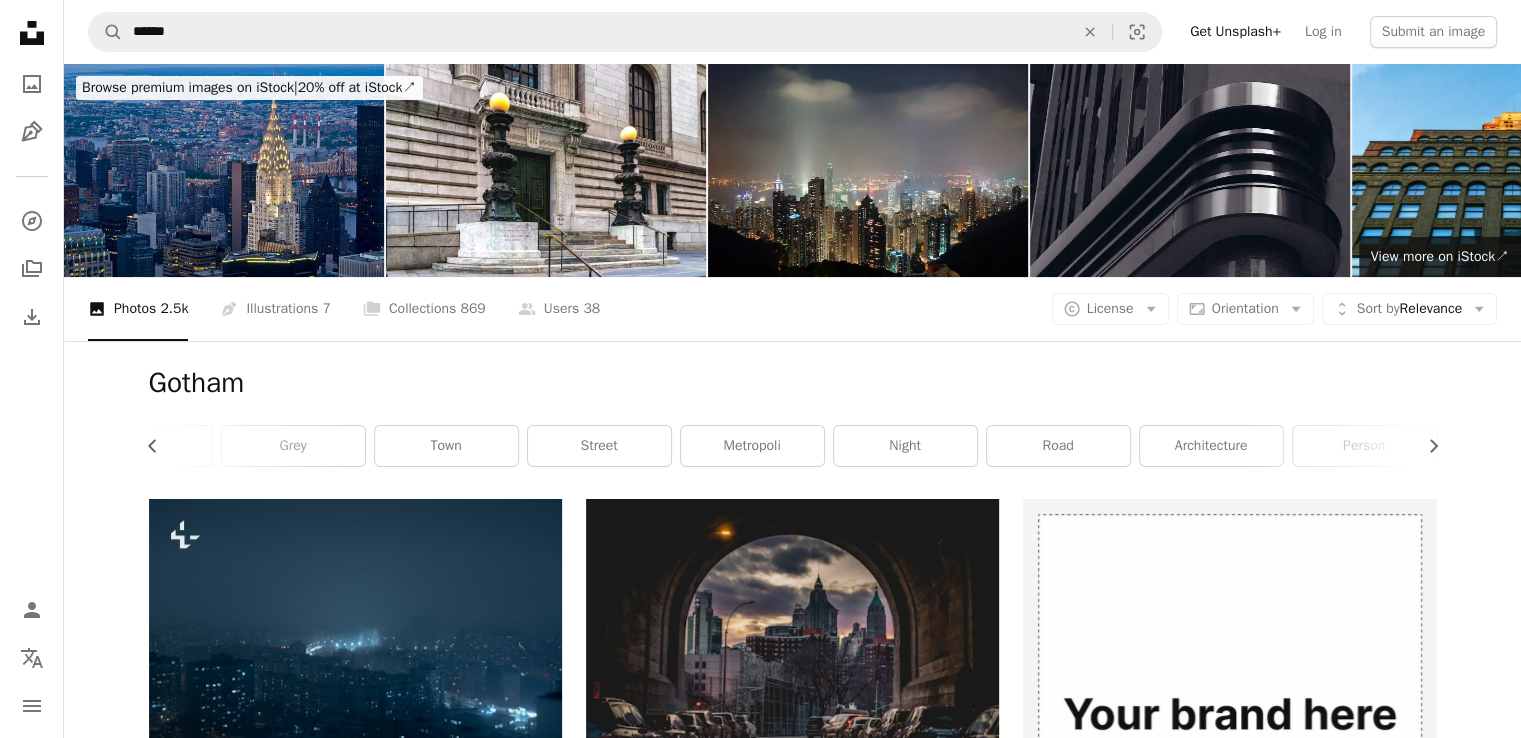 click on "Gotham" at bounding box center [793, 383] 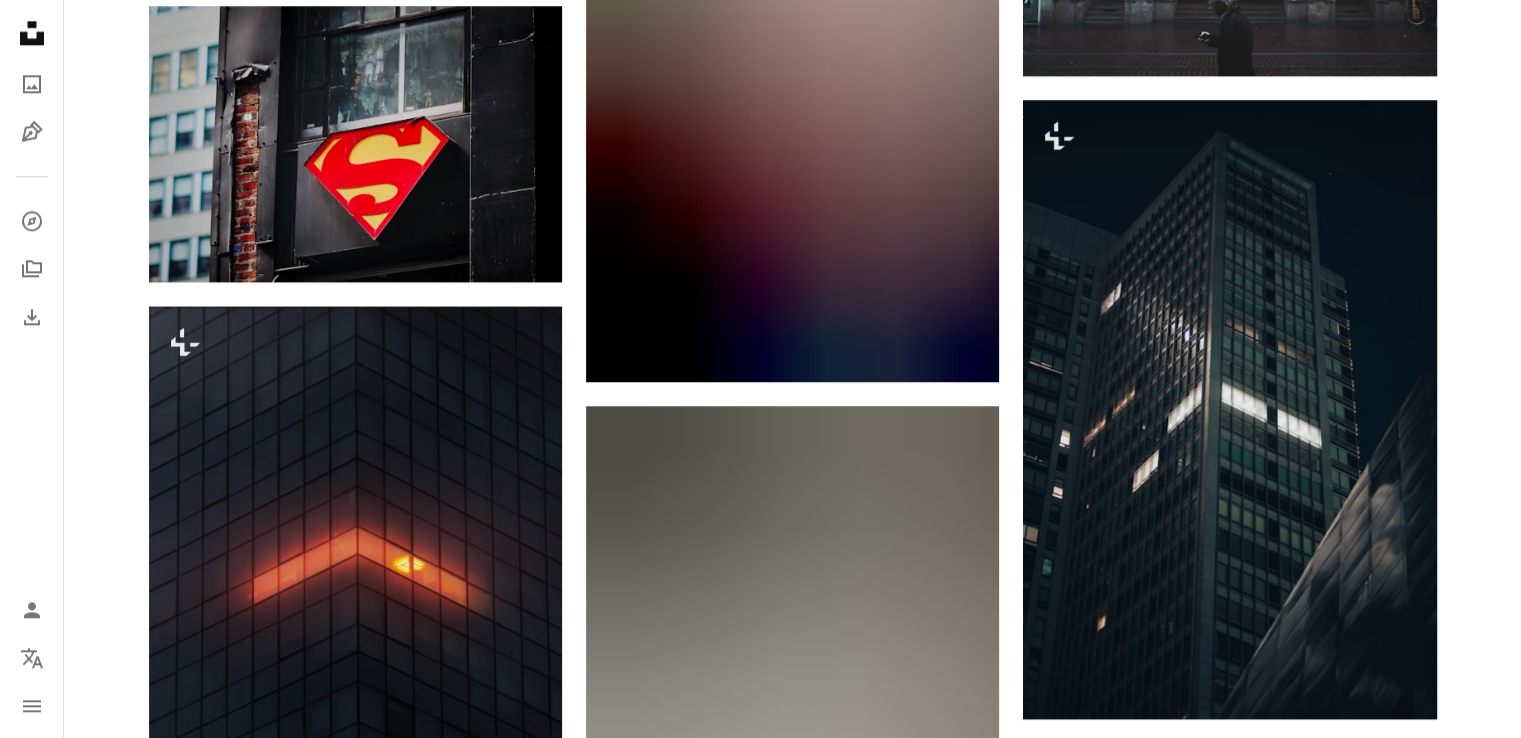 scroll, scrollTop: 2440, scrollLeft: 0, axis: vertical 